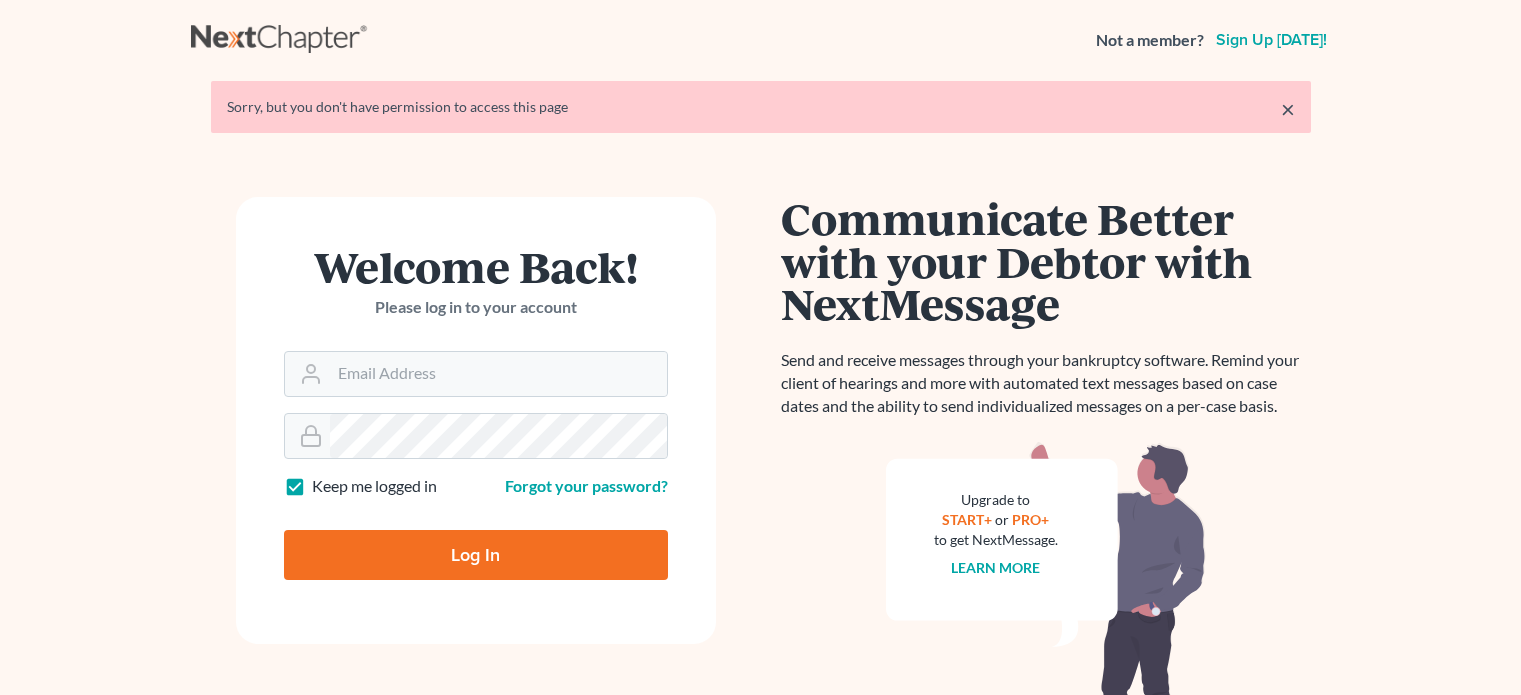 scroll, scrollTop: 0, scrollLeft: 0, axis: both 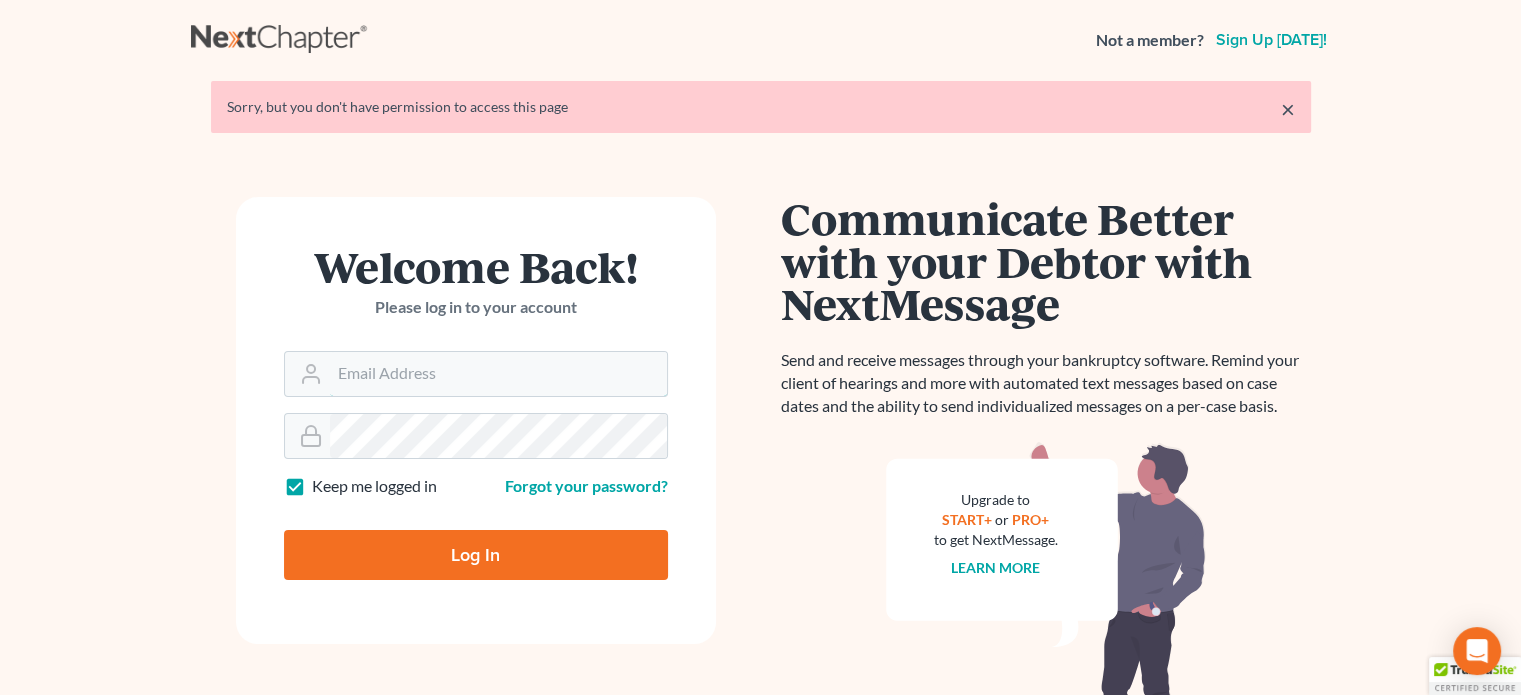 type on "steven@hollandlaw970.com" 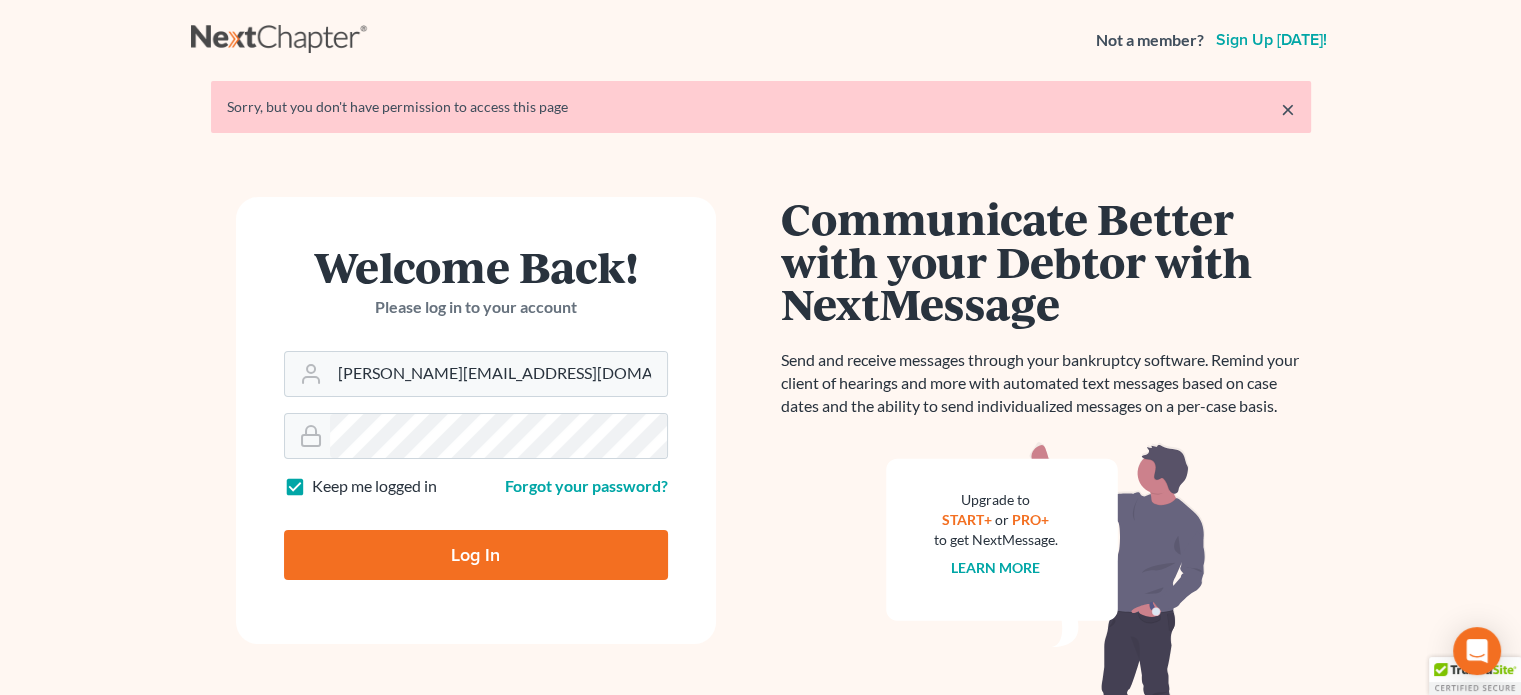 click on "Log In" at bounding box center (476, 555) 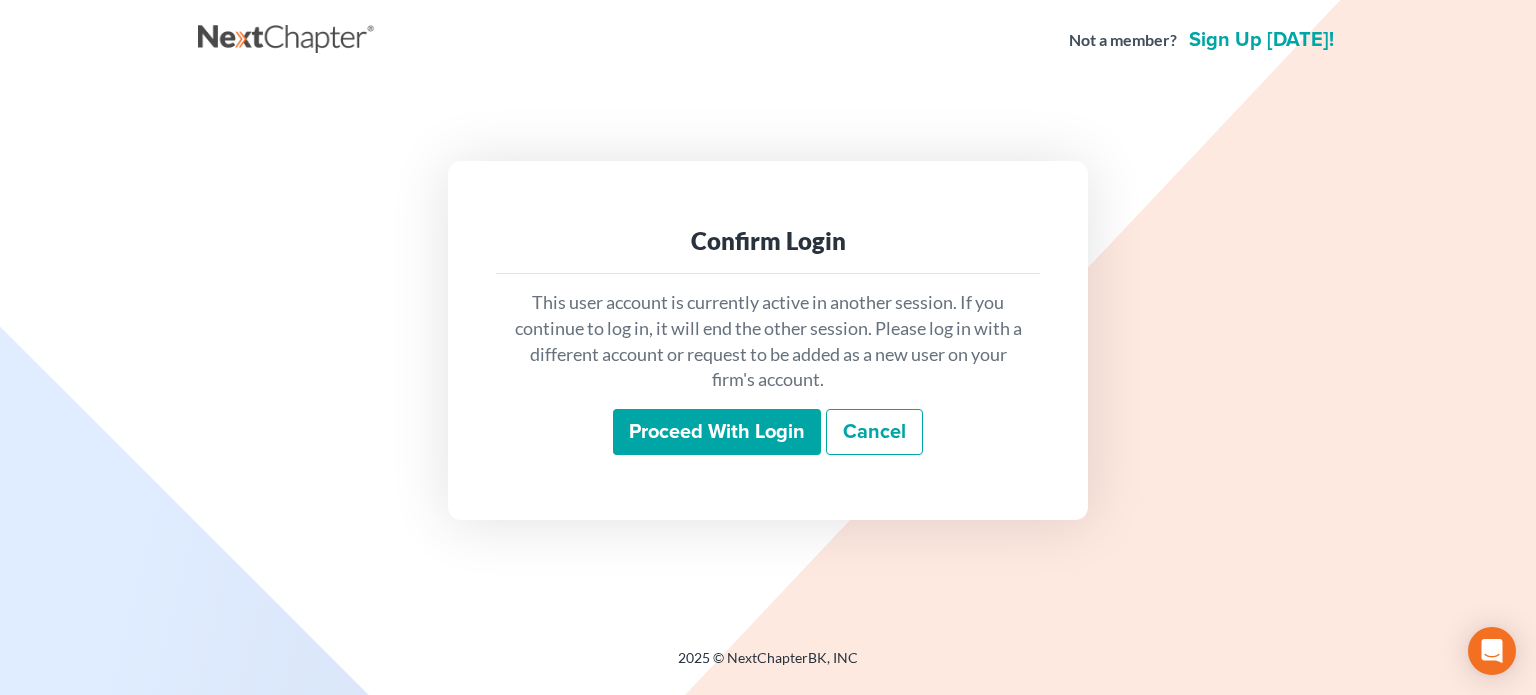 scroll, scrollTop: 0, scrollLeft: 0, axis: both 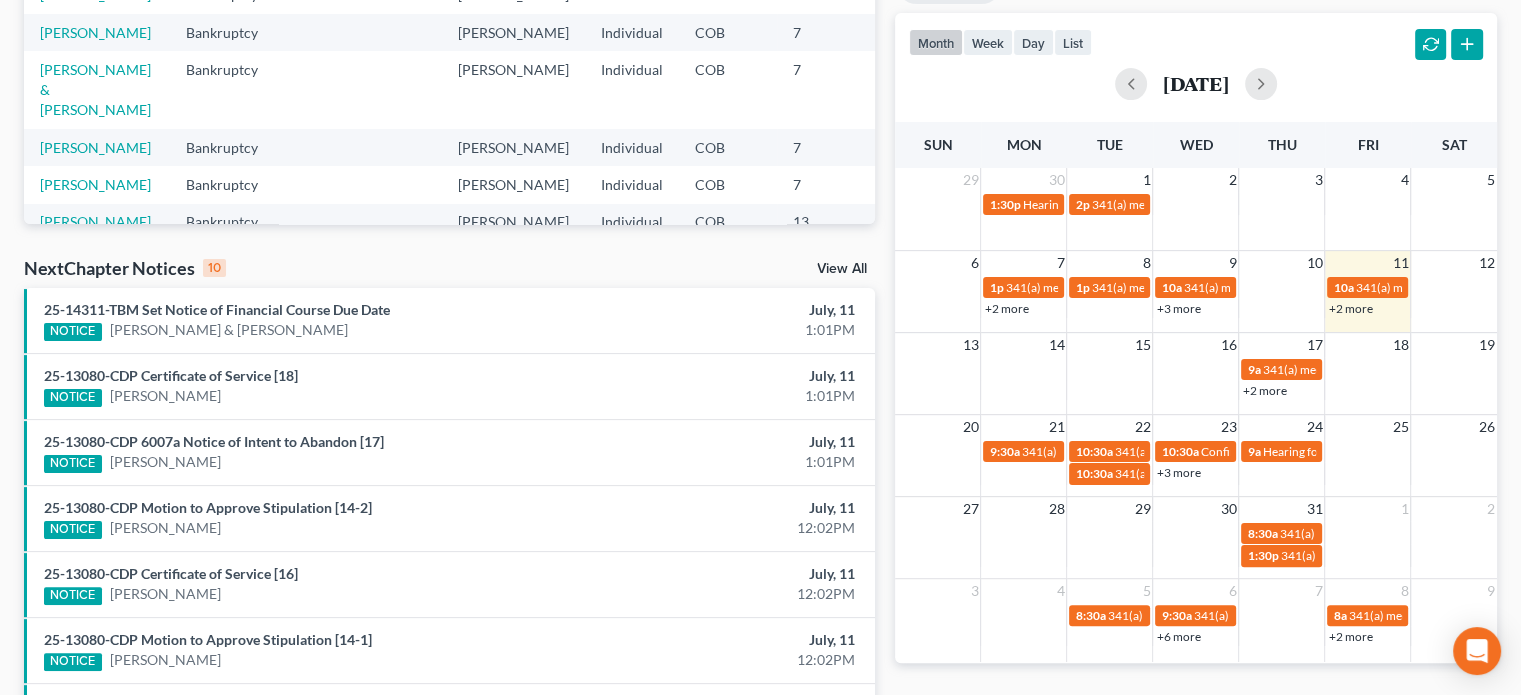 click on "+2 more" at bounding box center [1350, 308] 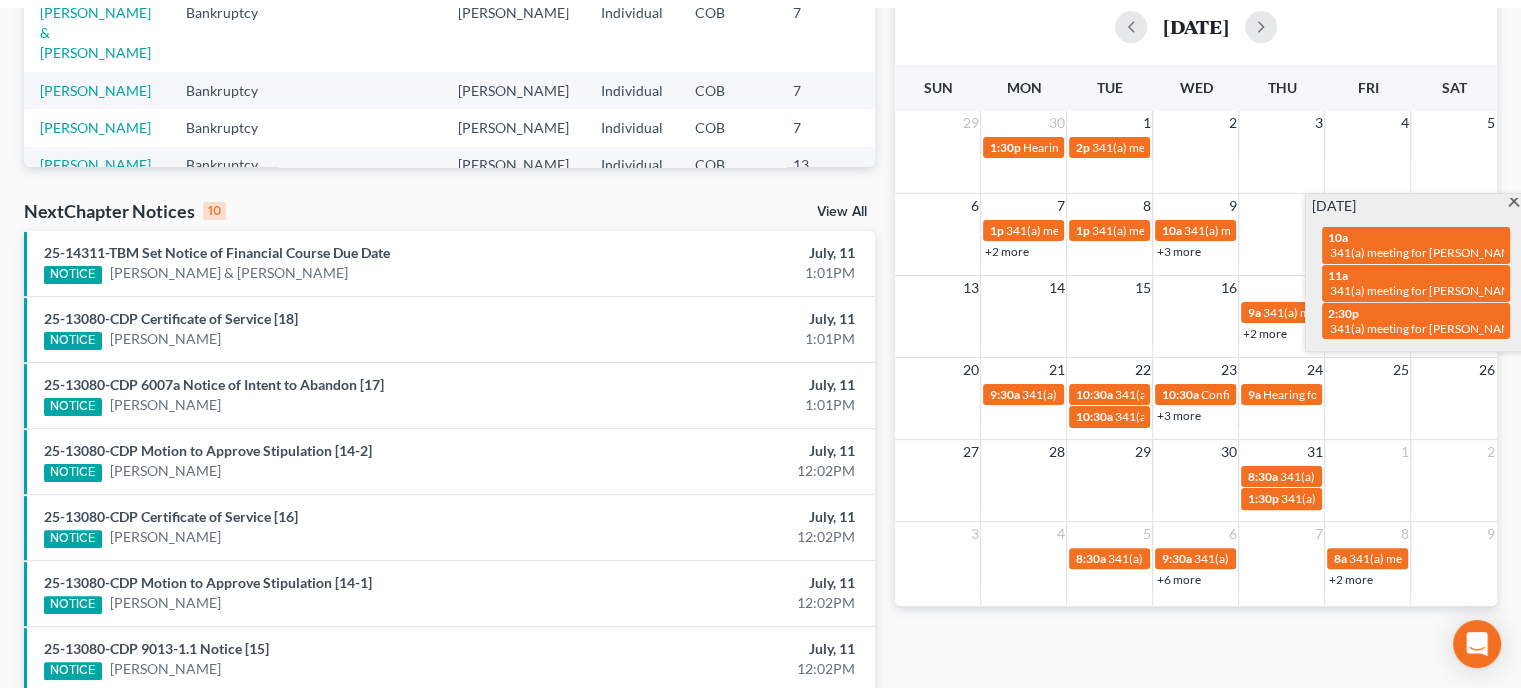 scroll, scrollTop: 500, scrollLeft: 0, axis: vertical 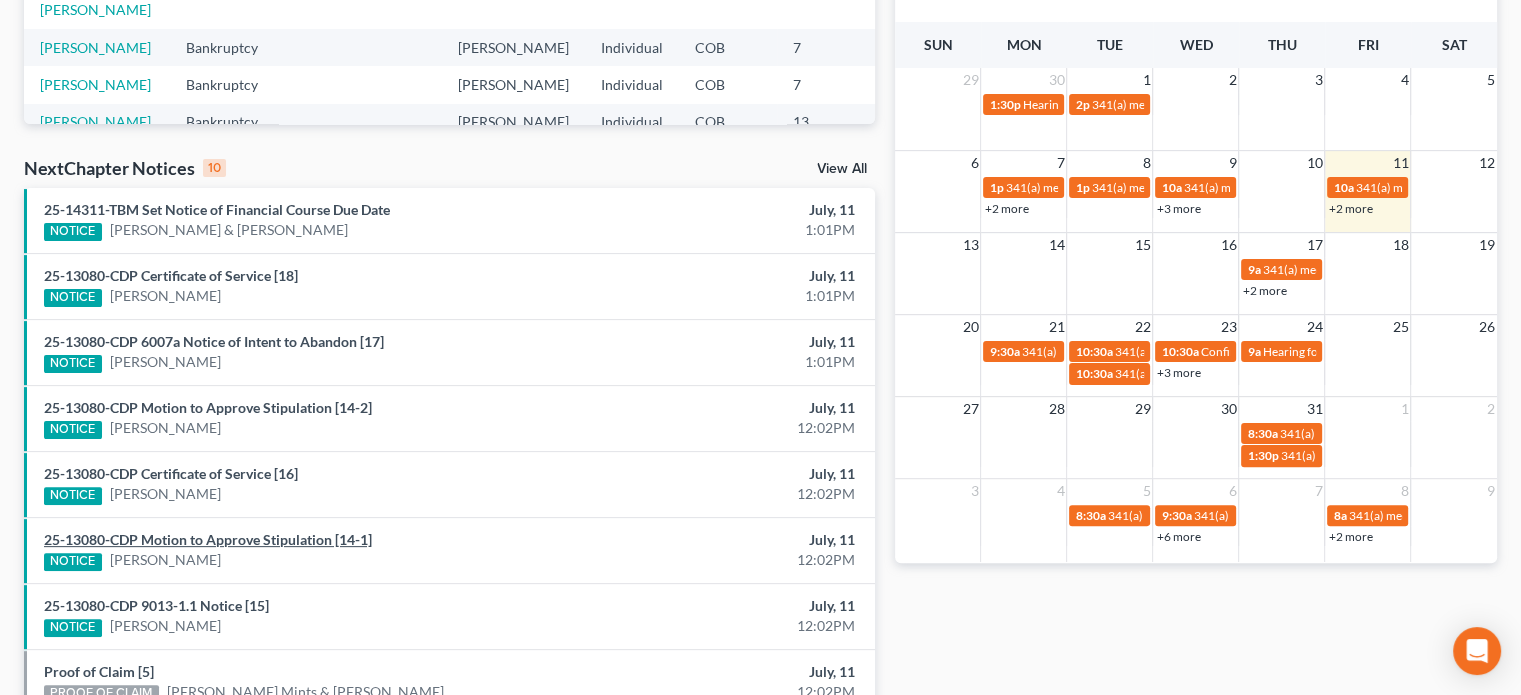 click on "25-13080-CDP Motion to Approve Stipulation [14-1]" at bounding box center [208, 539] 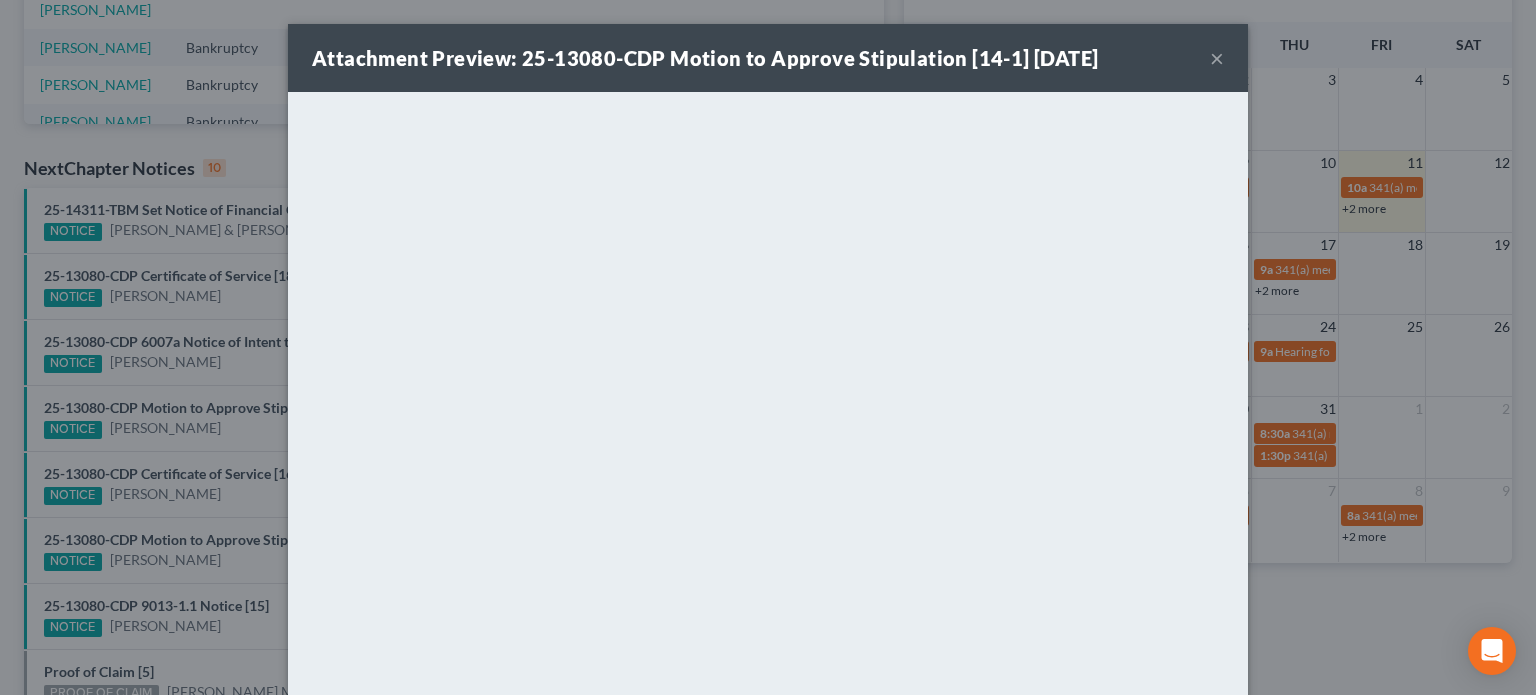 click on "×" at bounding box center (1217, 58) 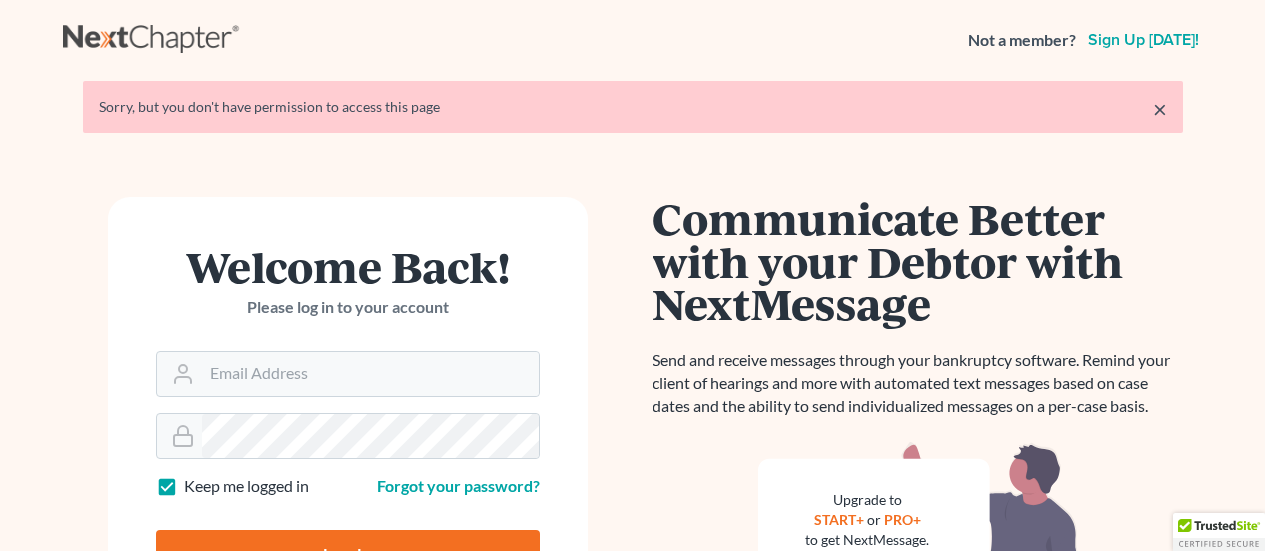 scroll, scrollTop: 0, scrollLeft: 0, axis: both 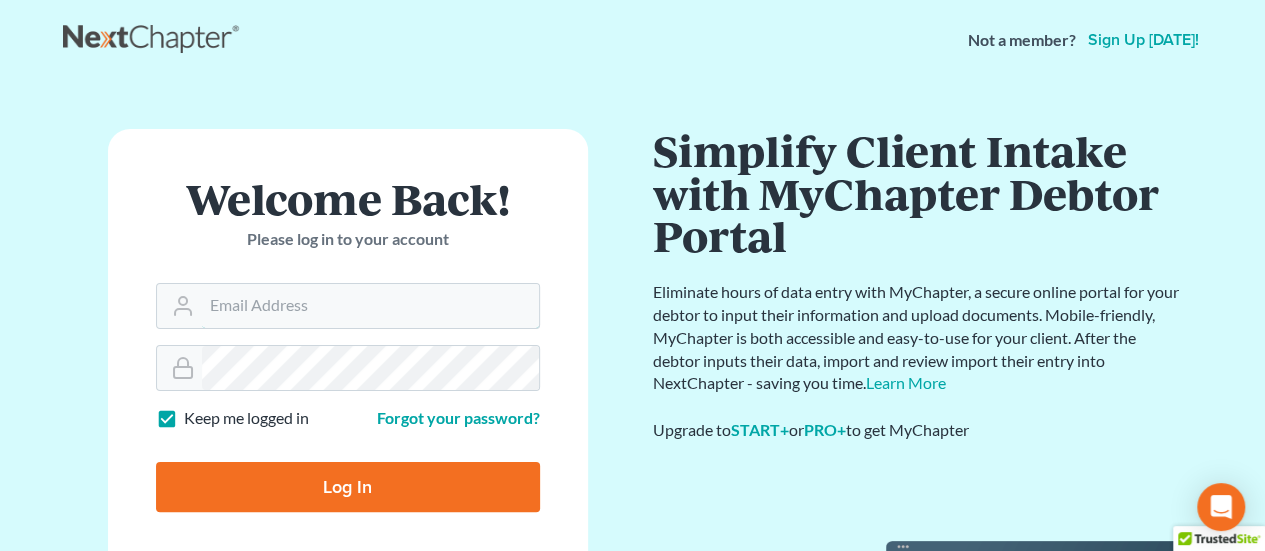 type on "steven@hollandlaw970.com" 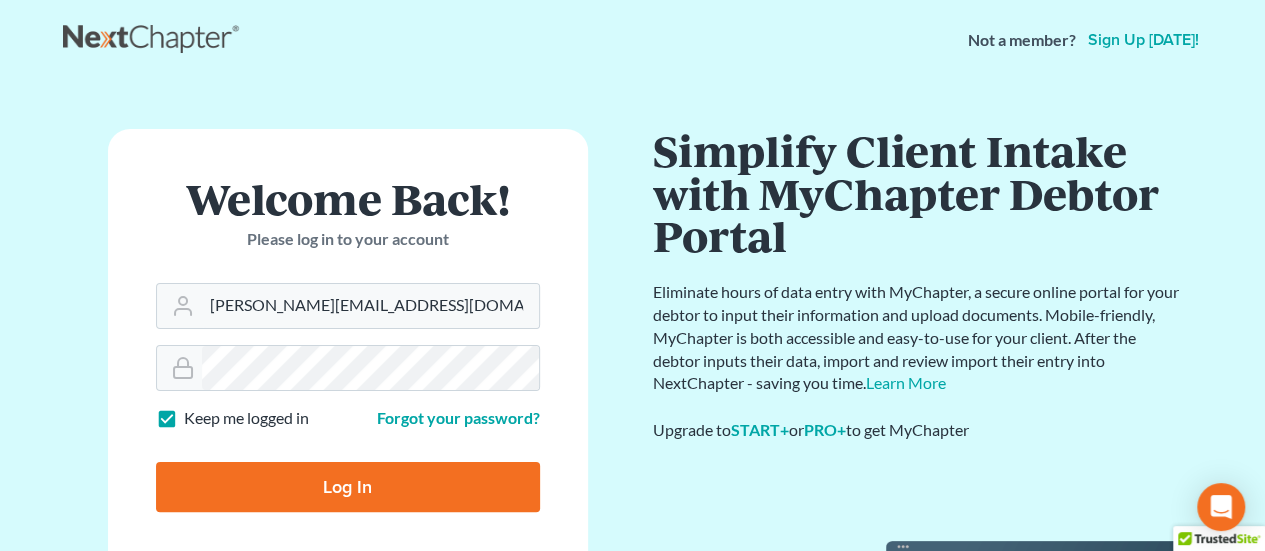 click on "Log In" at bounding box center (348, 487) 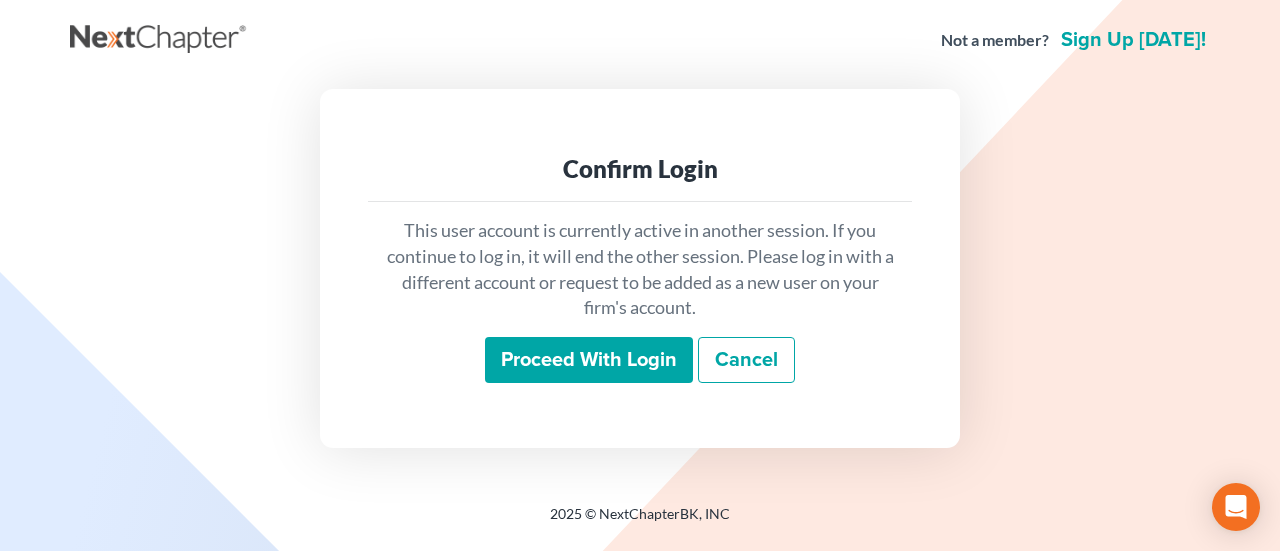 scroll, scrollTop: 0, scrollLeft: 0, axis: both 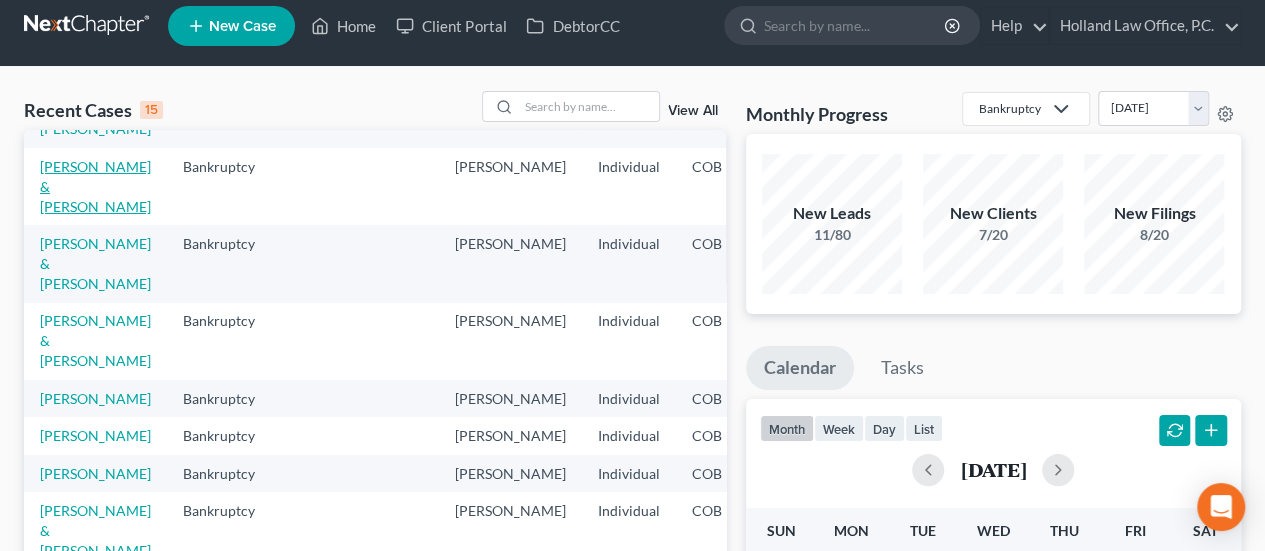 click on "[PERSON_NAME] & [PERSON_NAME]" at bounding box center [95, 186] 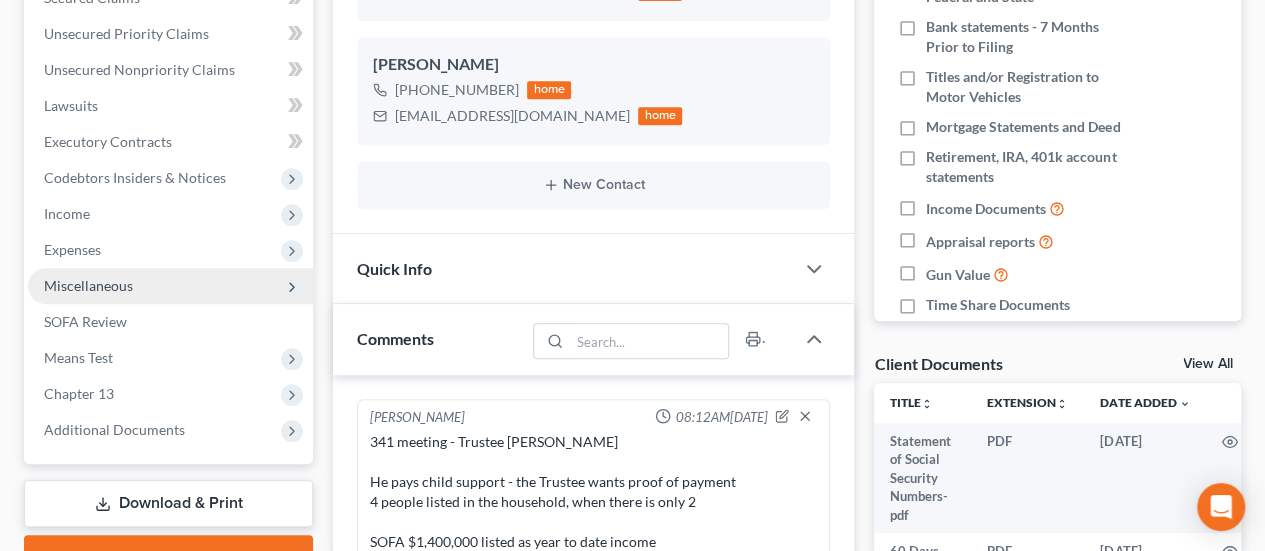 scroll, scrollTop: 514, scrollLeft: 0, axis: vertical 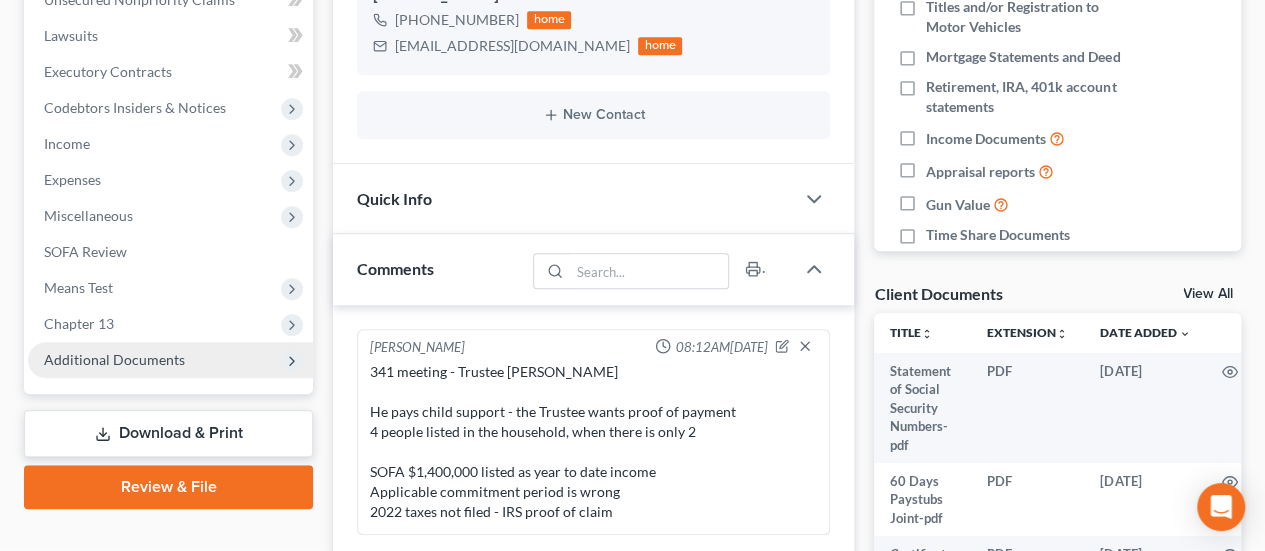 click on "Additional Documents" at bounding box center [114, 359] 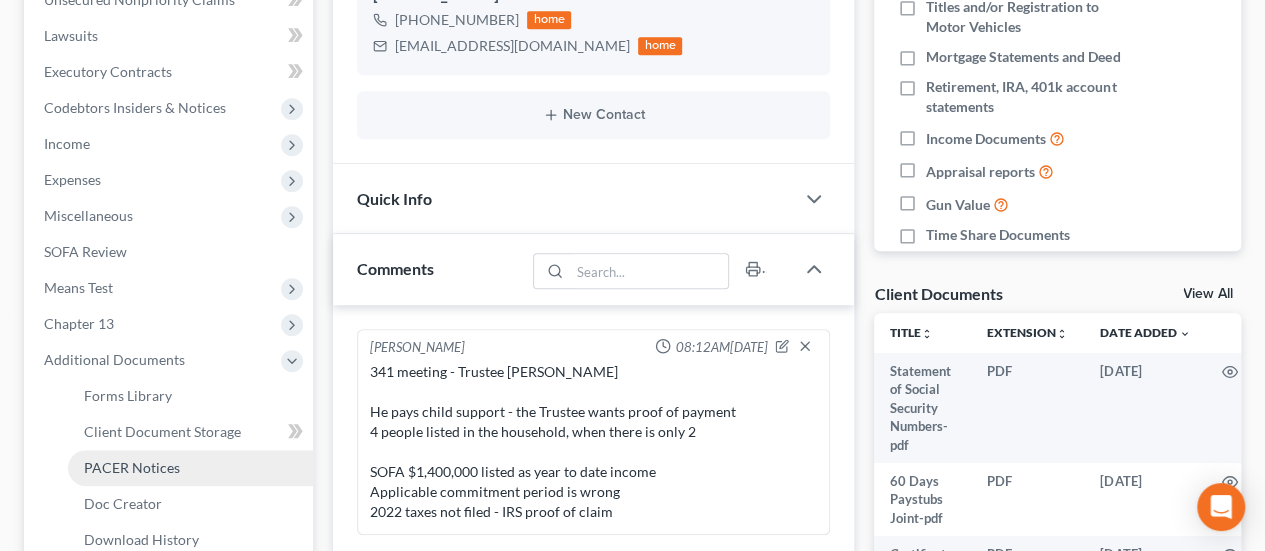 click on "PACER Notices" at bounding box center (132, 467) 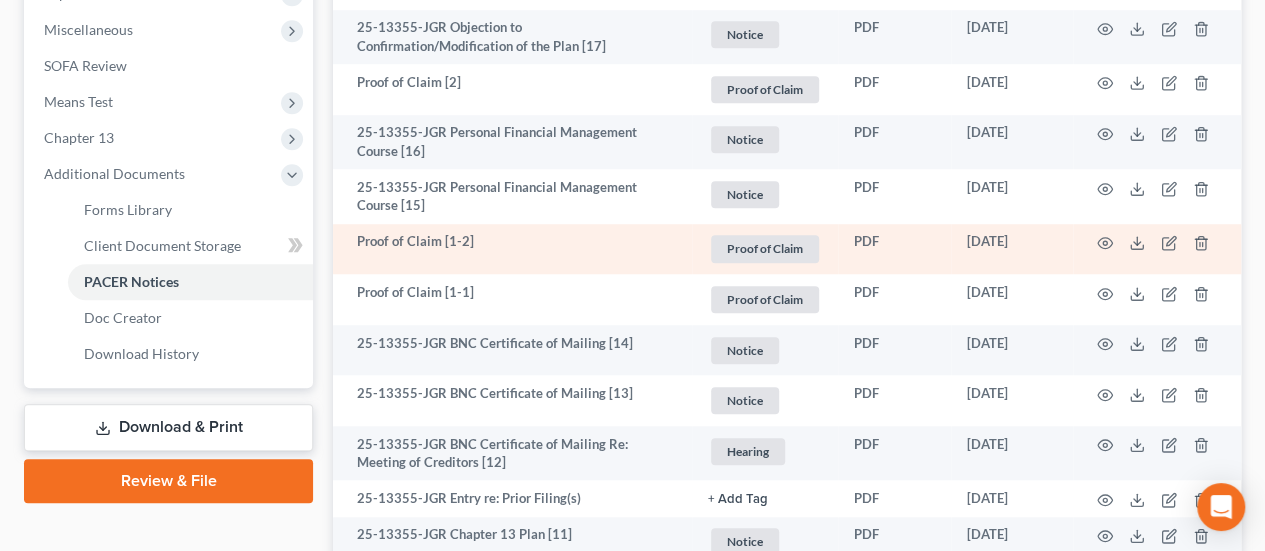 scroll, scrollTop: 600, scrollLeft: 0, axis: vertical 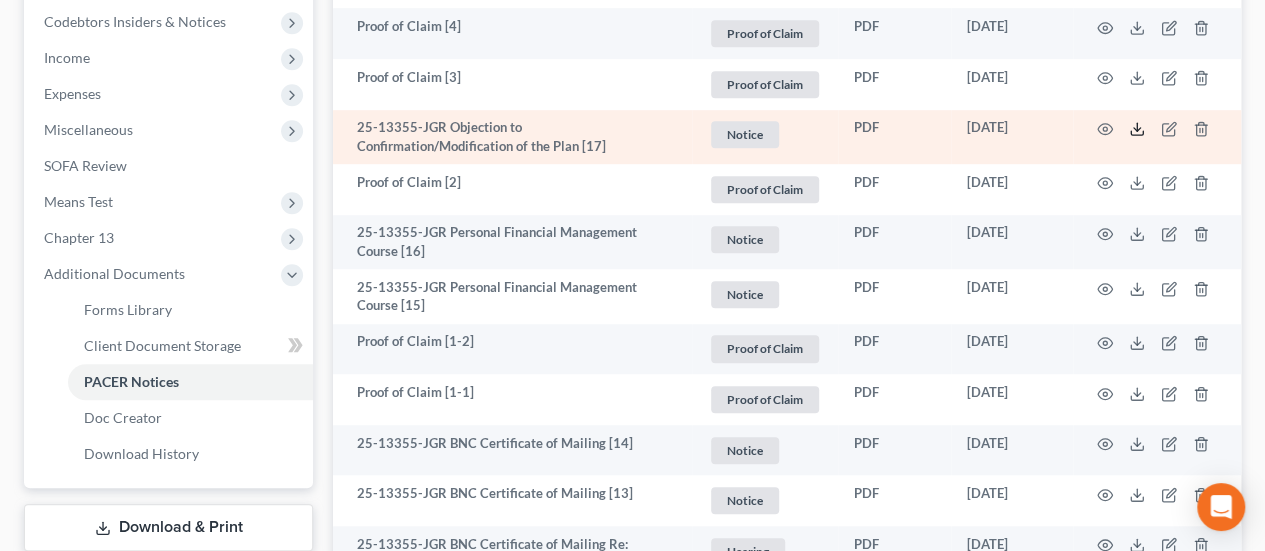 click 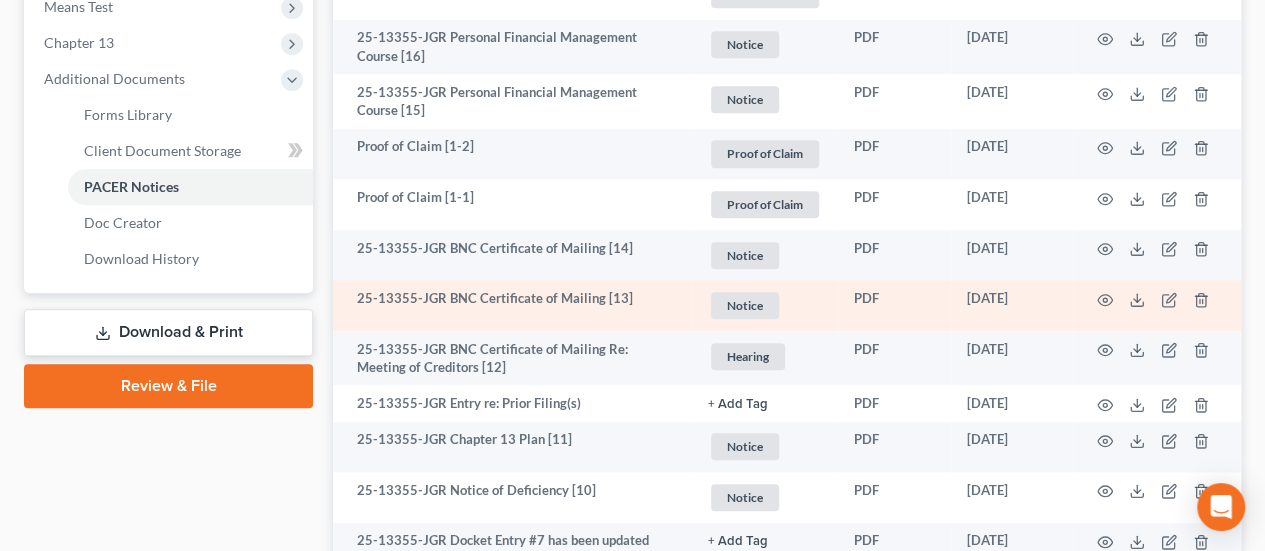scroll, scrollTop: 900, scrollLeft: 0, axis: vertical 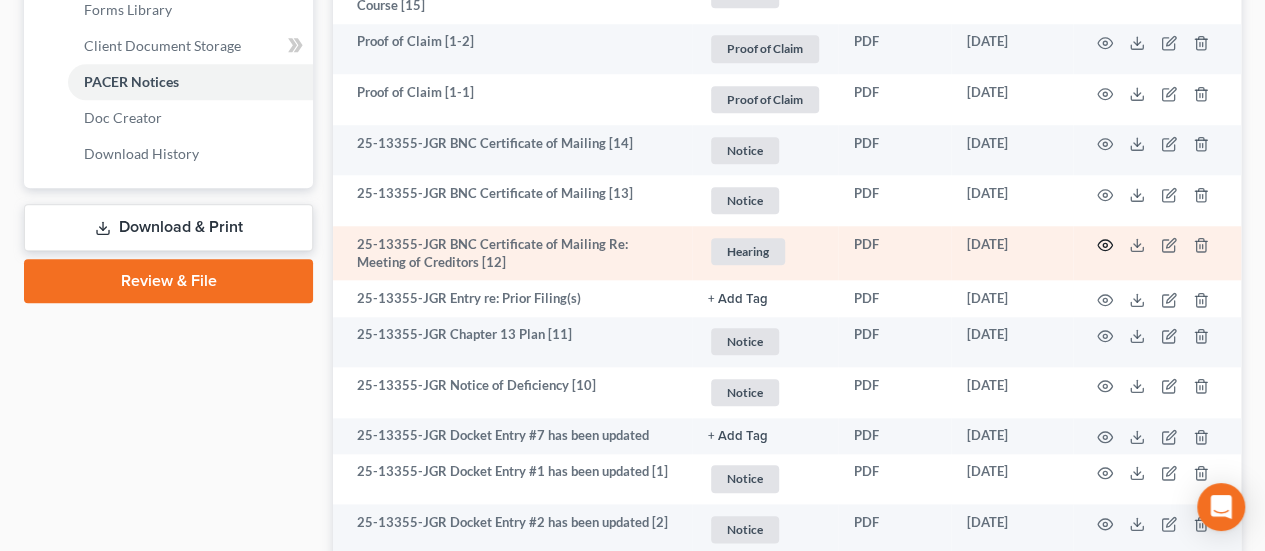 click 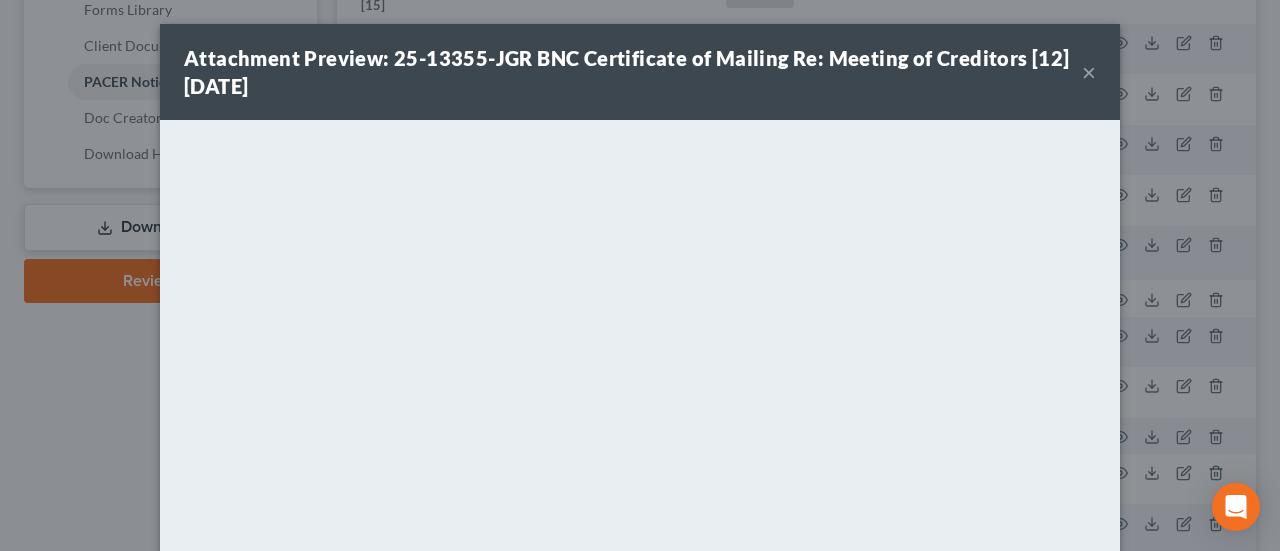 click on "×" at bounding box center [1089, 72] 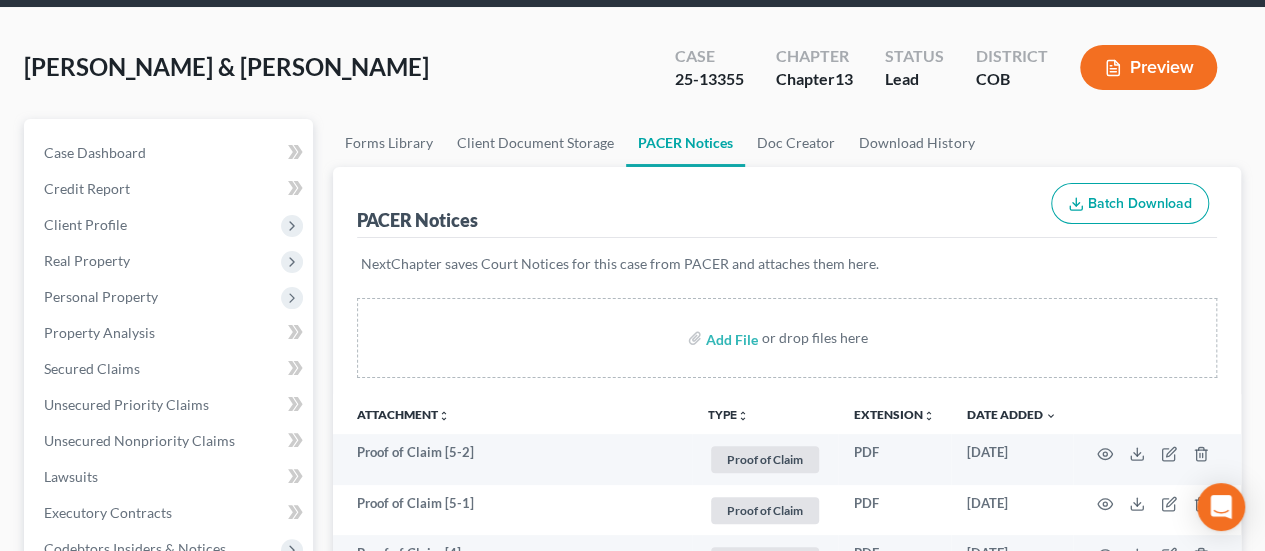 scroll, scrollTop: 0, scrollLeft: 0, axis: both 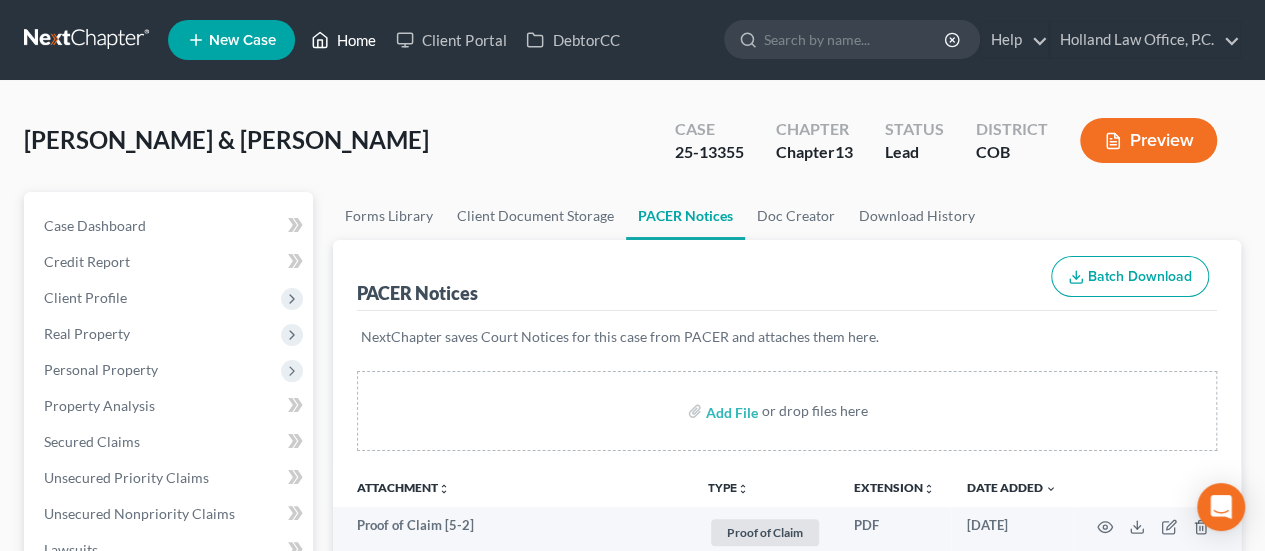 click on "Home" at bounding box center (343, 40) 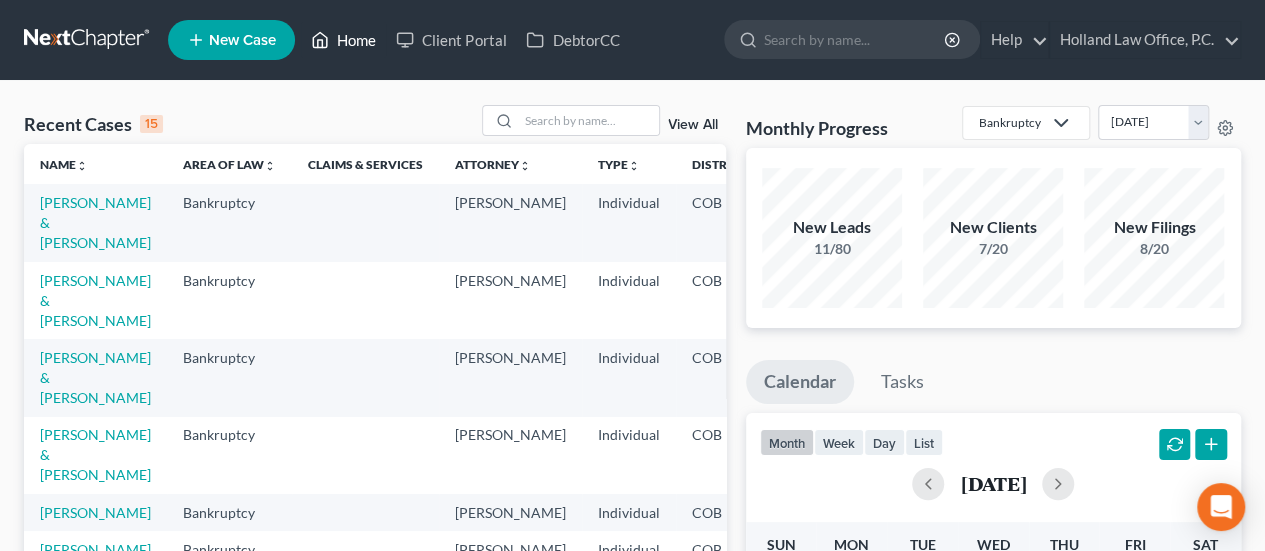 scroll, scrollTop: 300, scrollLeft: 0, axis: vertical 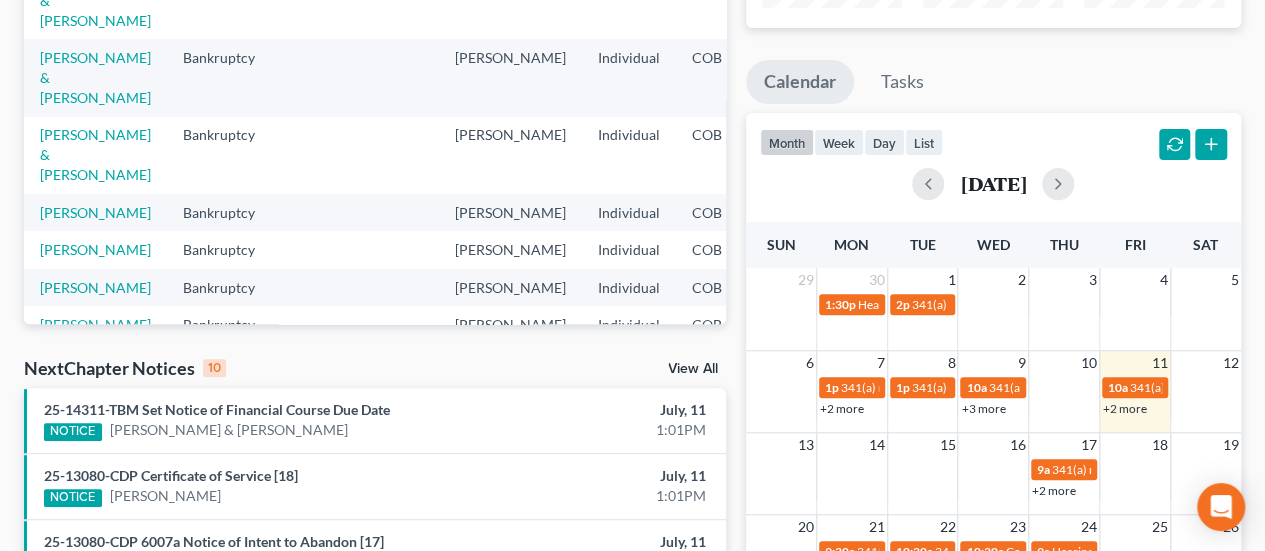 click on "+2 more" at bounding box center (1054, 490) 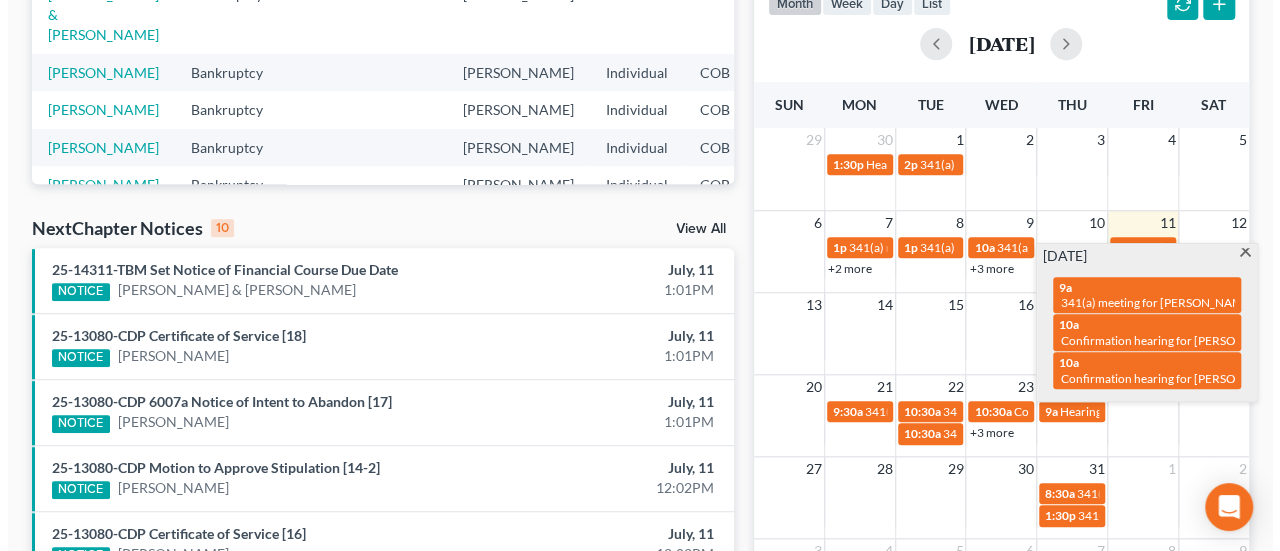 scroll, scrollTop: 500, scrollLeft: 0, axis: vertical 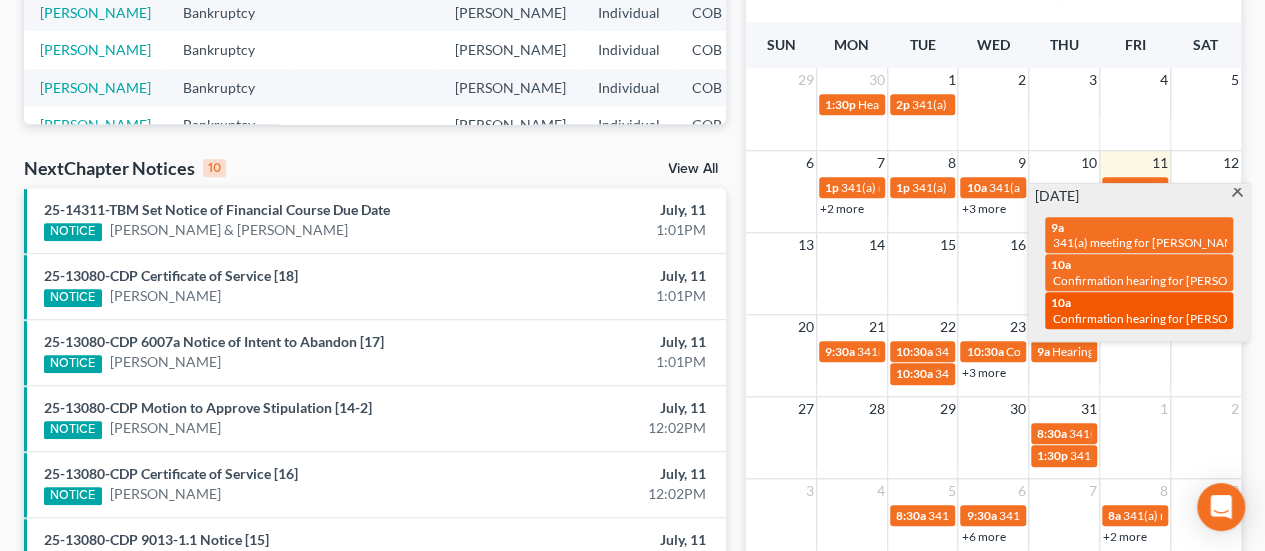 click on "10a   Confirmation hearing for [PERSON_NAME] & [PERSON_NAME]" at bounding box center (1139, 310) 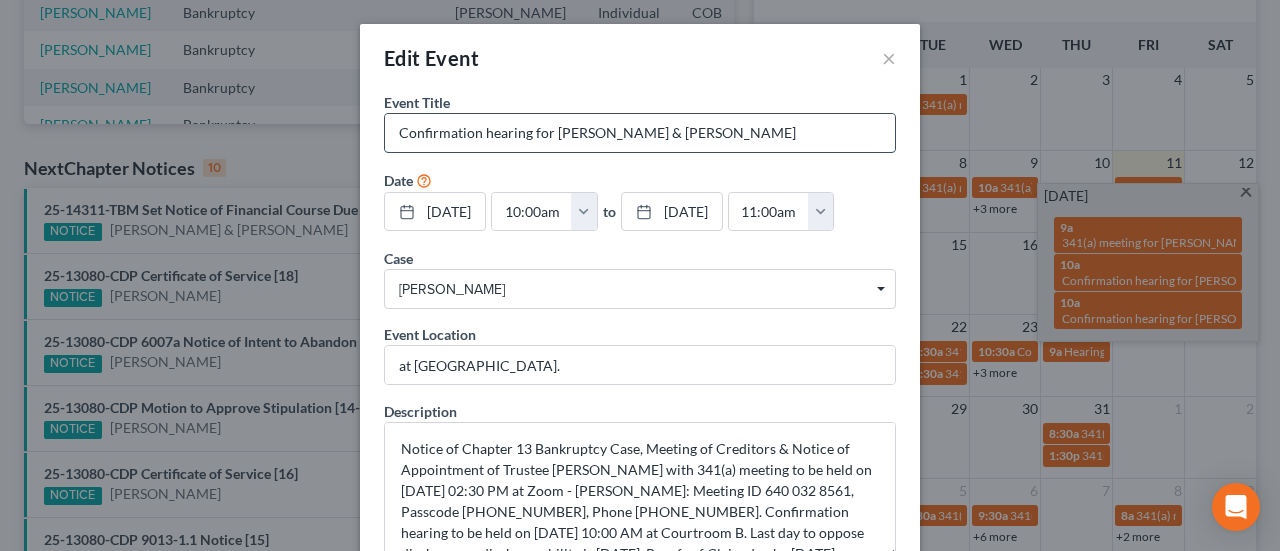 drag, startPoint x: 692, startPoint y: 134, endPoint x: 745, endPoint y: 133, distance: 53.009434 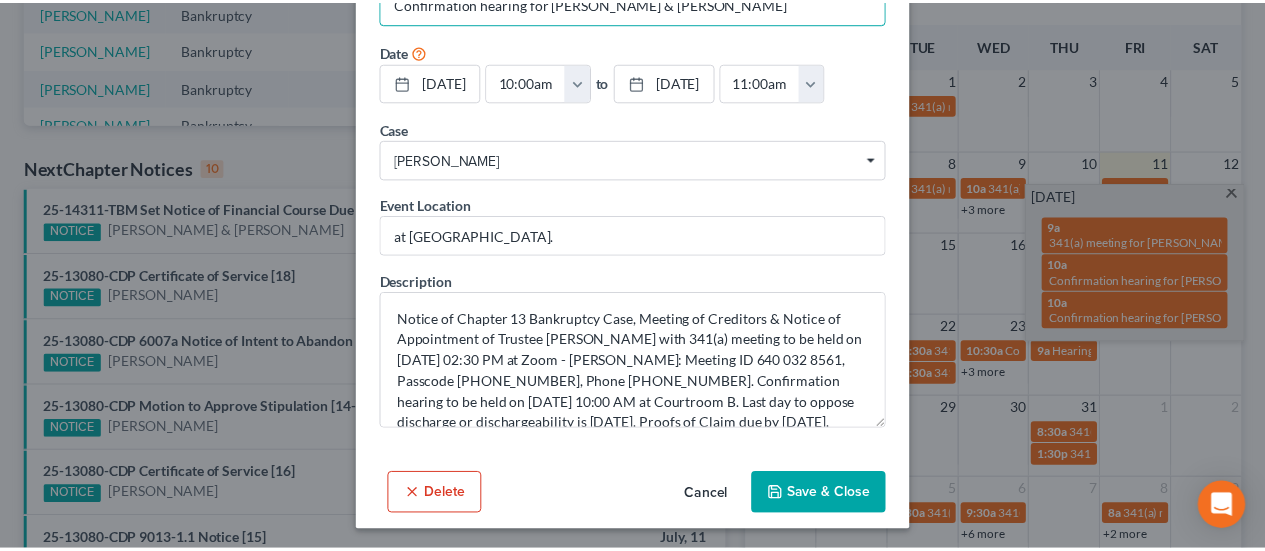 scroll, scrollTop: 0, scrollLeft: 0, axis: both 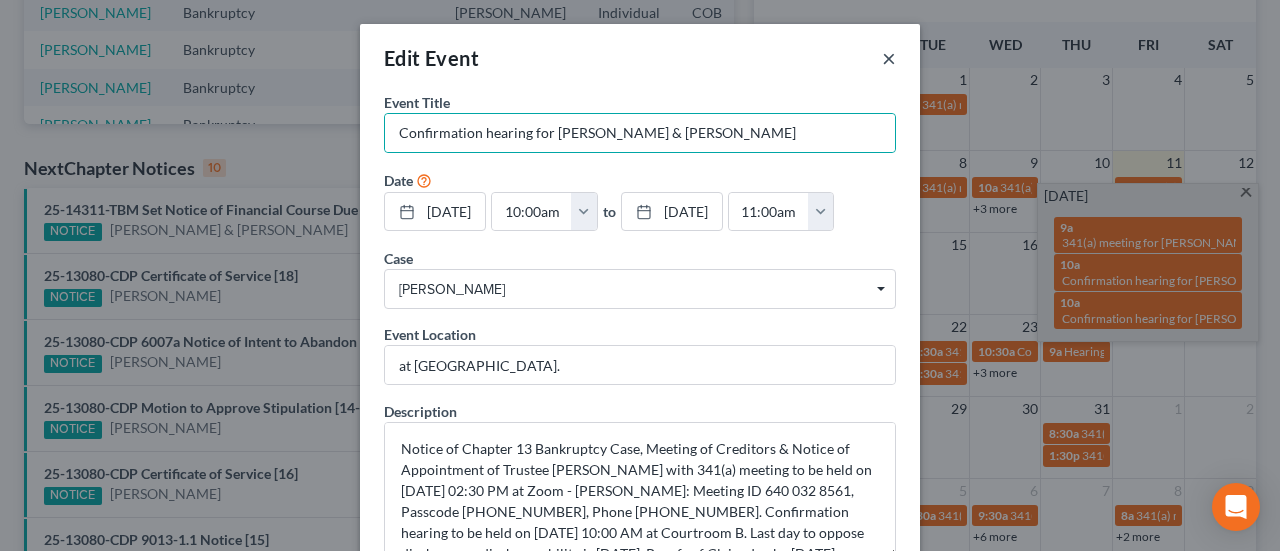 click on "×" at bounding box center (889, 58) 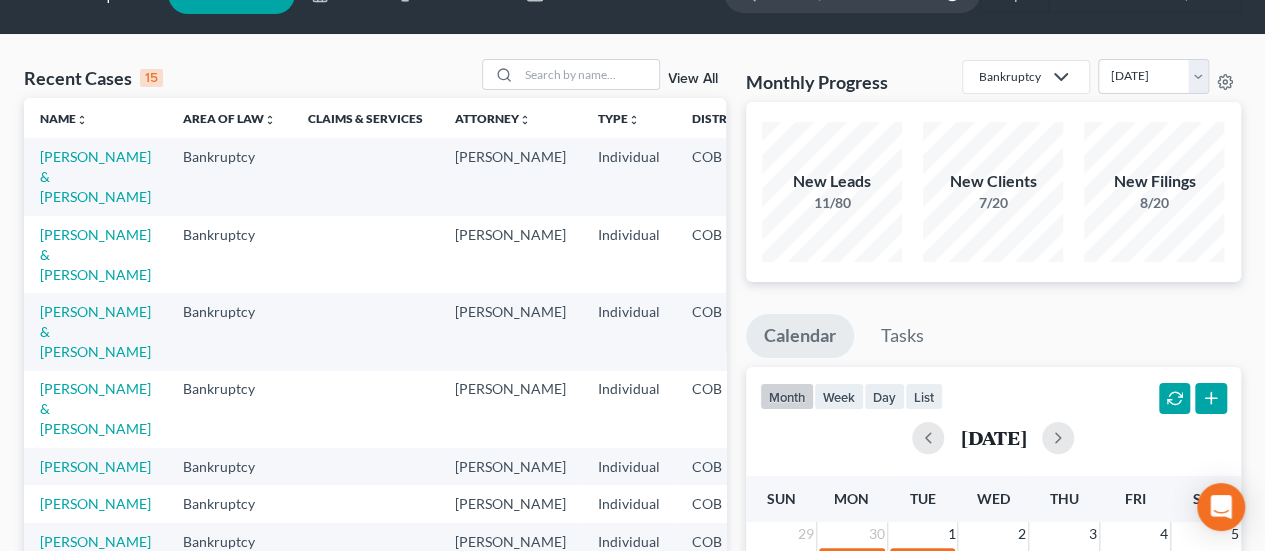 scroll, scrollTop: 0, scrollLeft: 0, axis: both 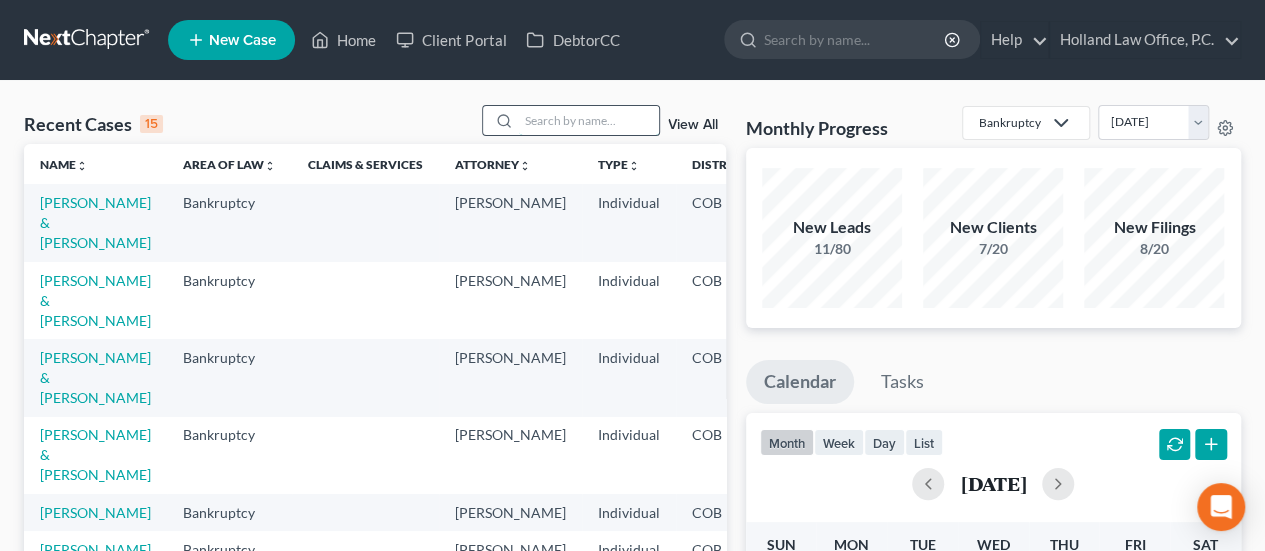 click at bounding box center (589, 120) 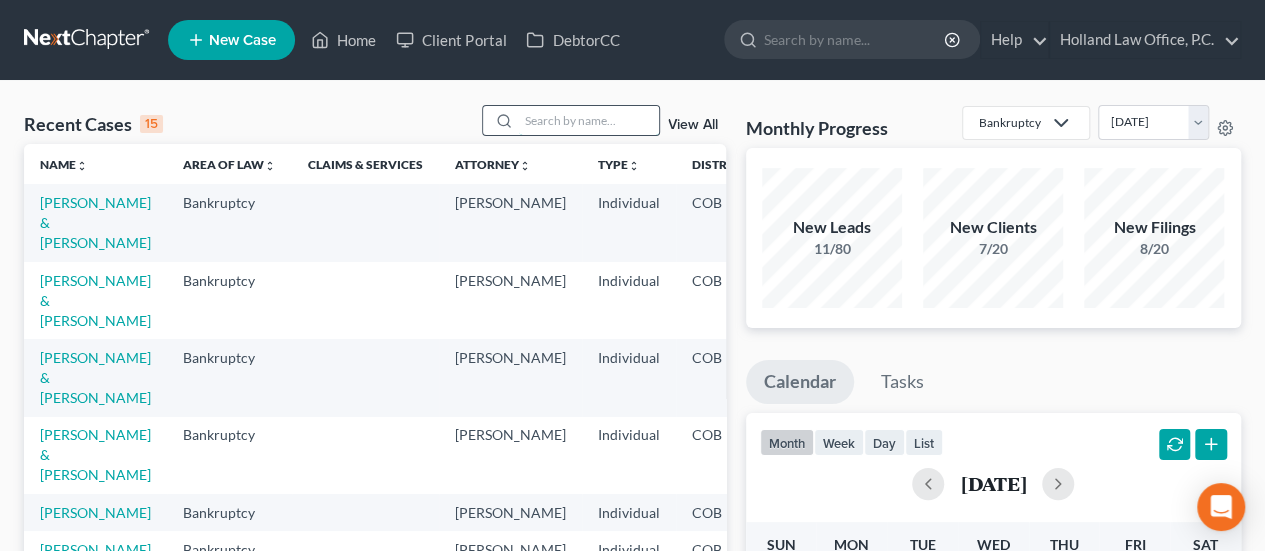 paste on "Basevitz" 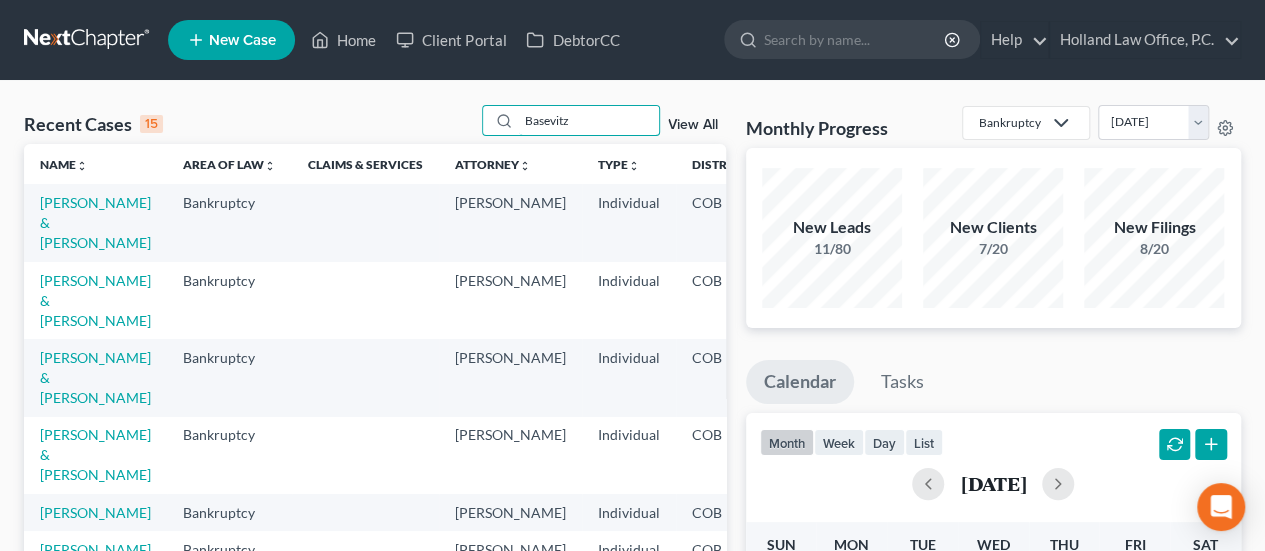 type on "Basevitz" 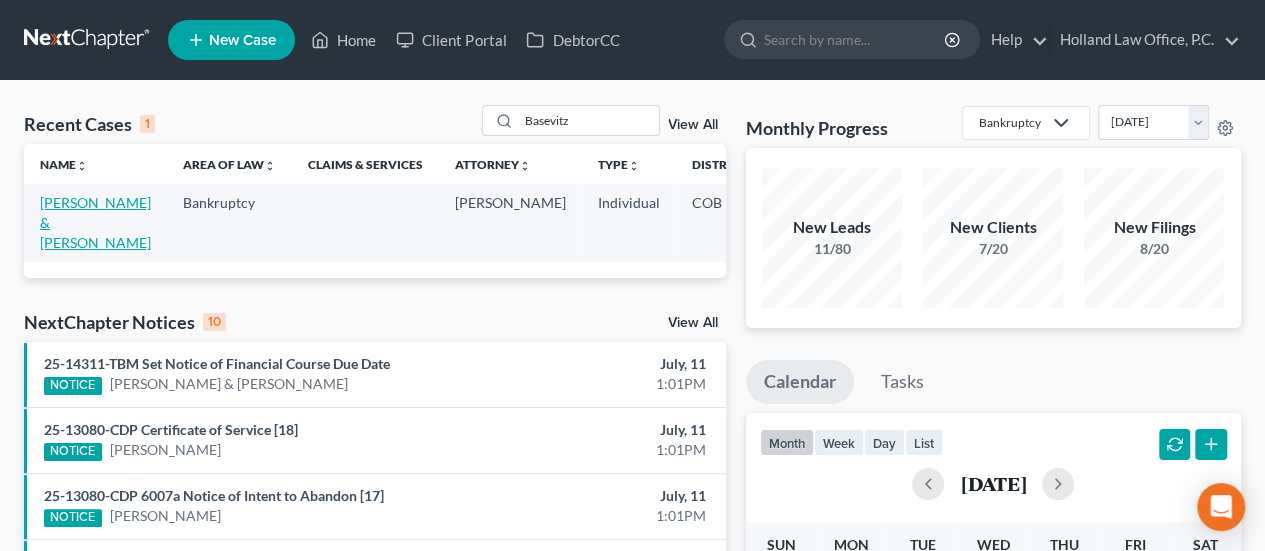 click on "[PERSON_NAME] & [PERSON_NAME]" at bounding box center (95, 222) 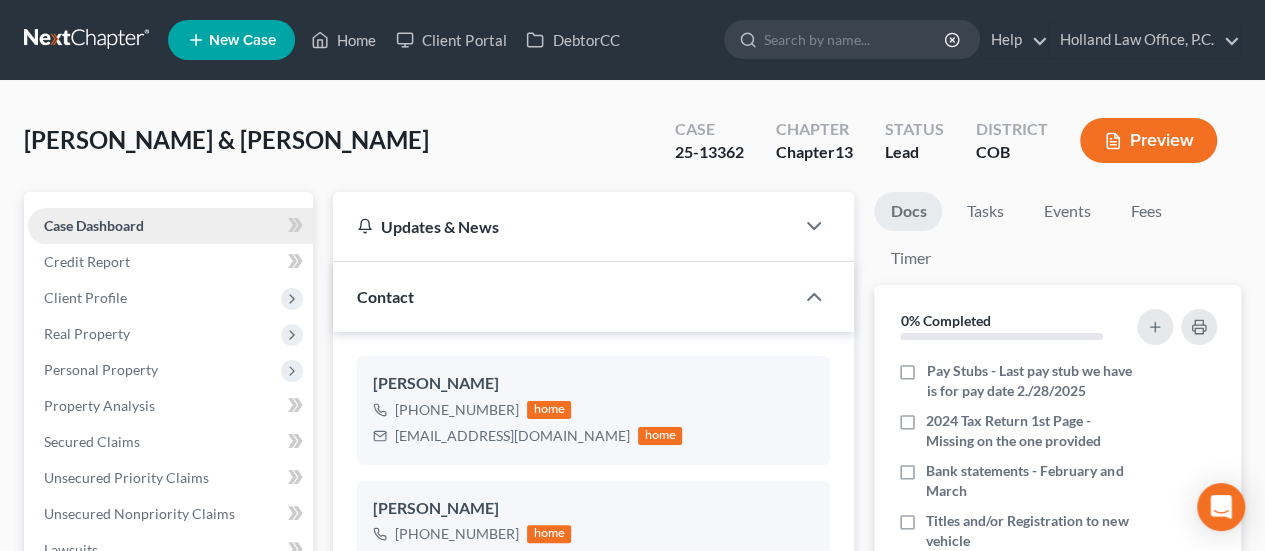 scroll, scrollTop: 100, scrollLeft: 0, axis: vertical 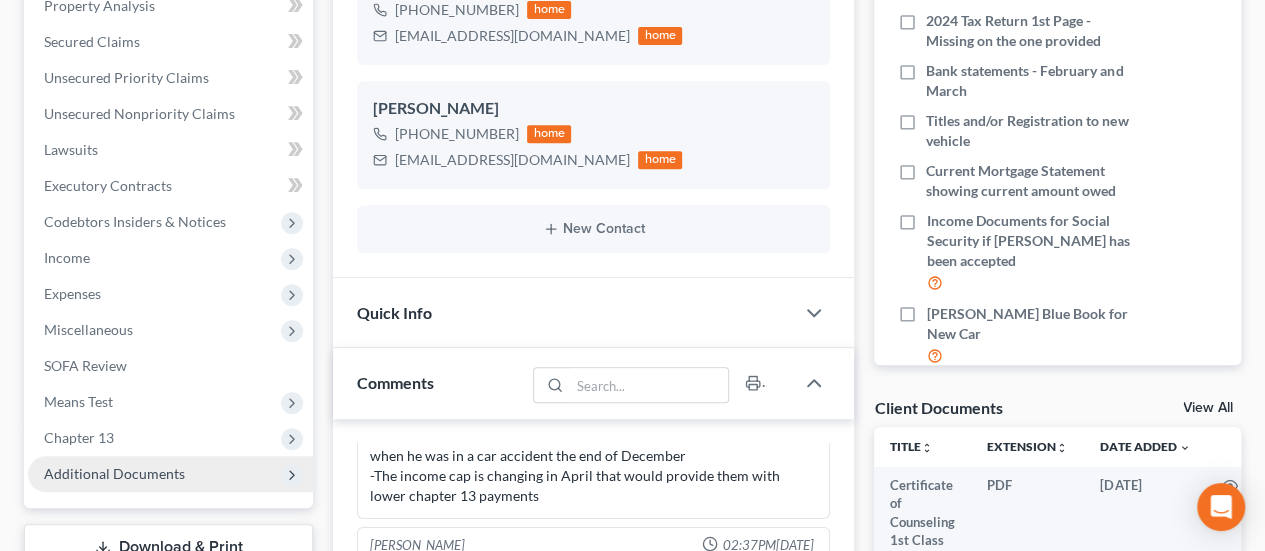 click on "Additional Documents" at bounding box center [114, 473] 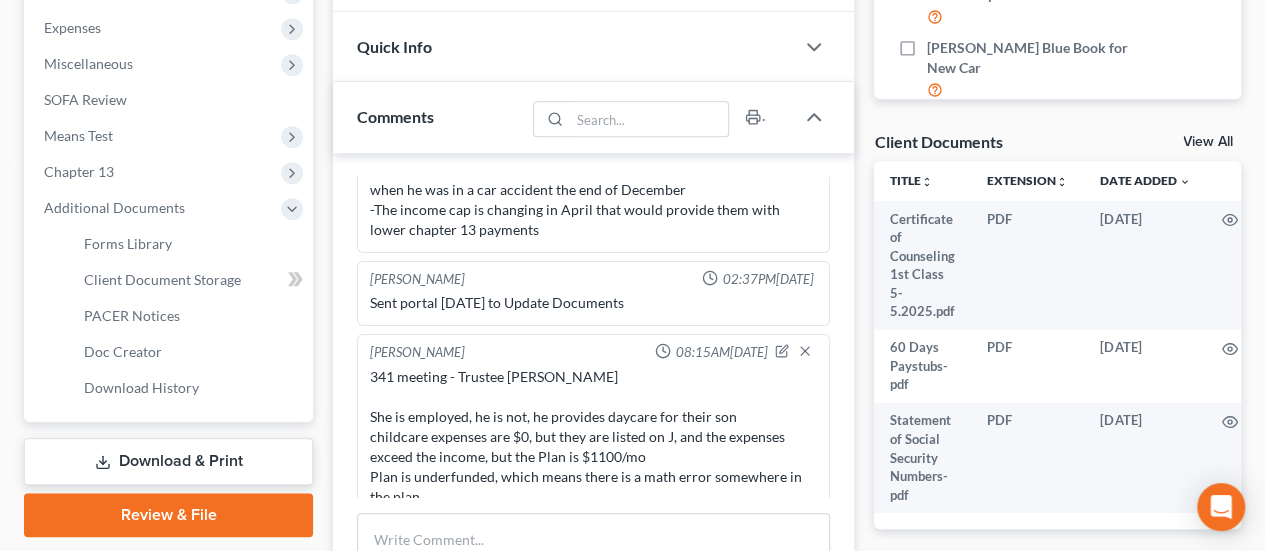 scroll, scrollTop: 700, scrollLeft: 0, axis: vertical 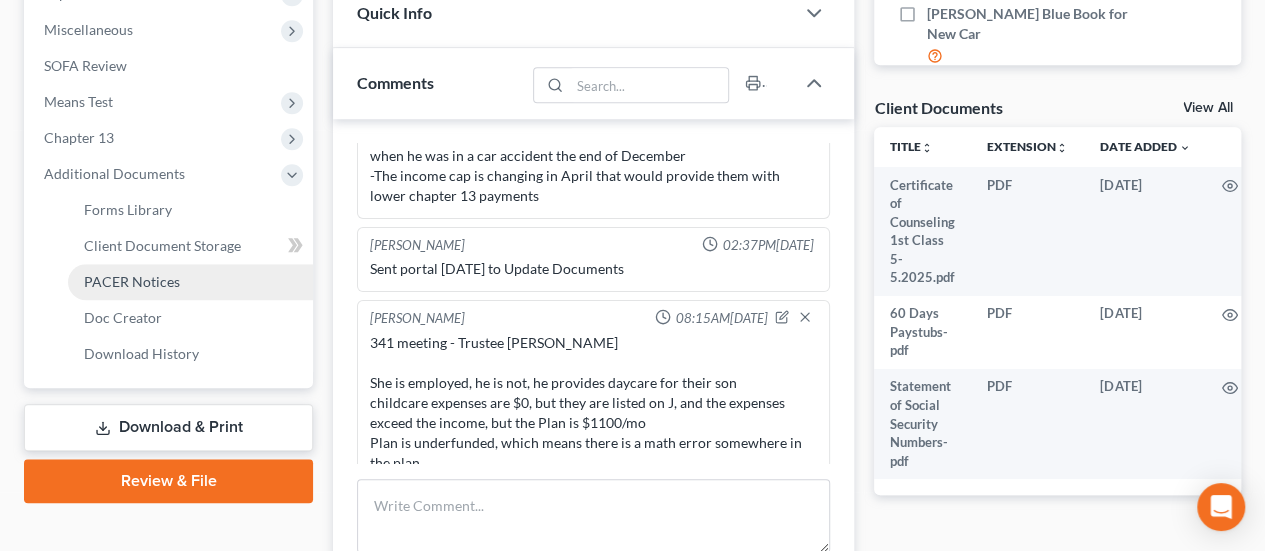 click on "PACER Notices" at bounding box center [132, 281] 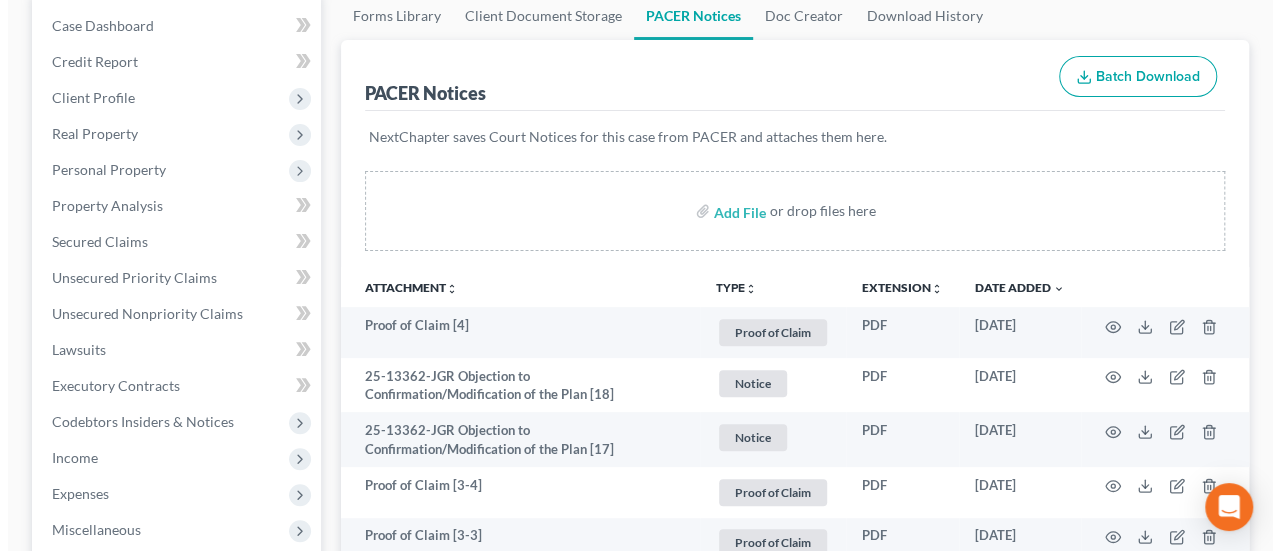 scroll, scrollTop: 500, scrollLeft: 0, axis: vertical 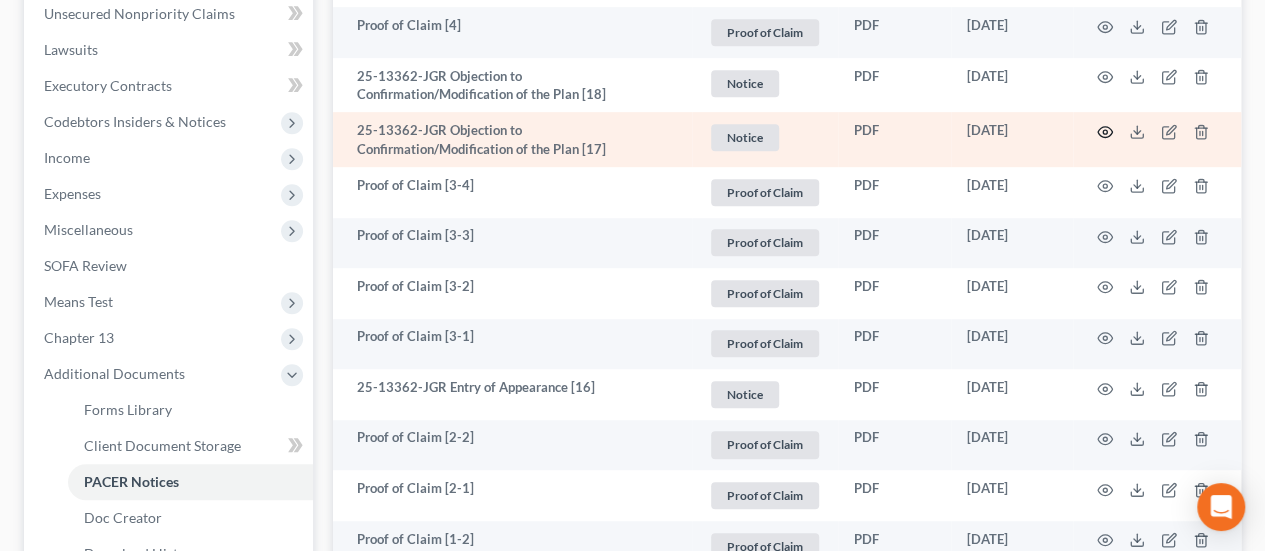 click 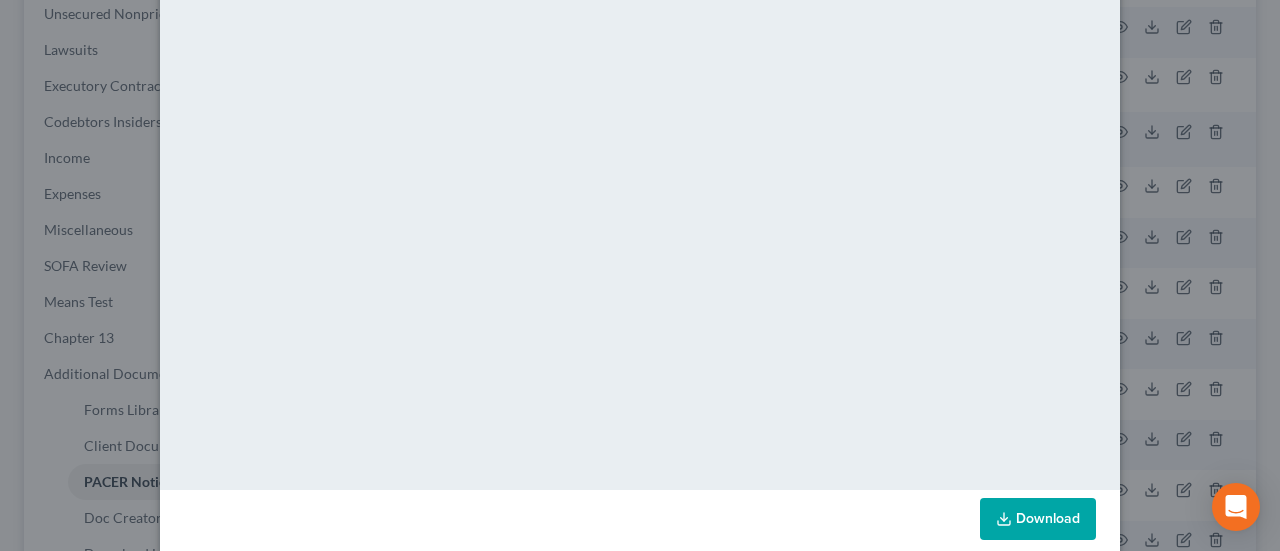scroll, scrollTop: 300, scrollLeft: 0, axis: vertical 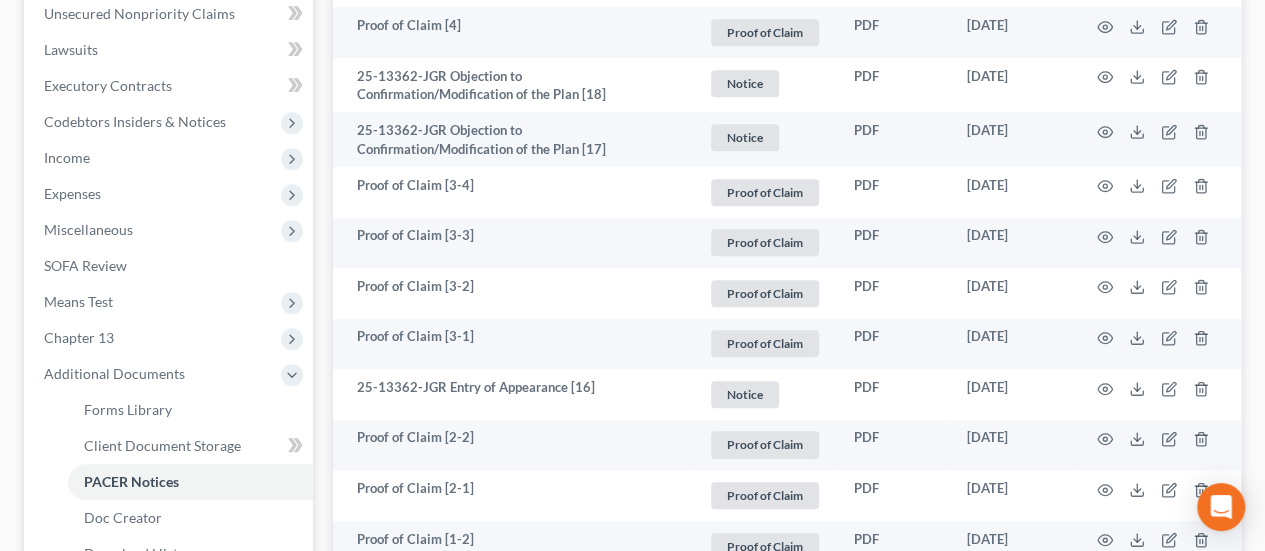drag, startPoint x: 1267, startPoint y: 228, endPoint x: 1276, endPoint y: -30, distance: 258.15692 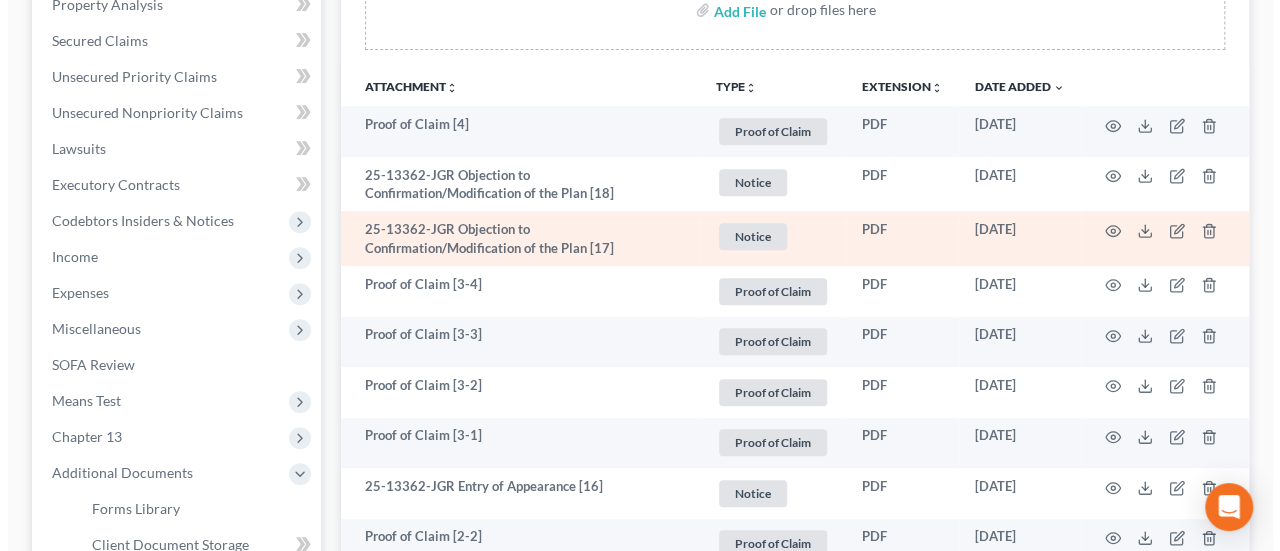 scroll, scrollTop: 300, scrollLeft: 0, axis: vertical 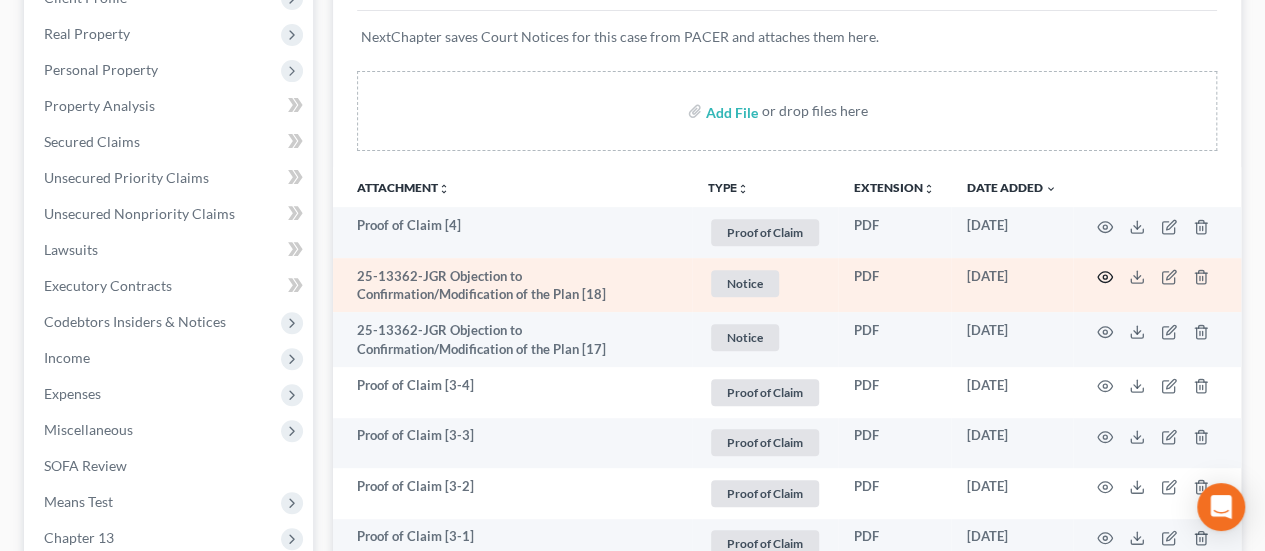 click 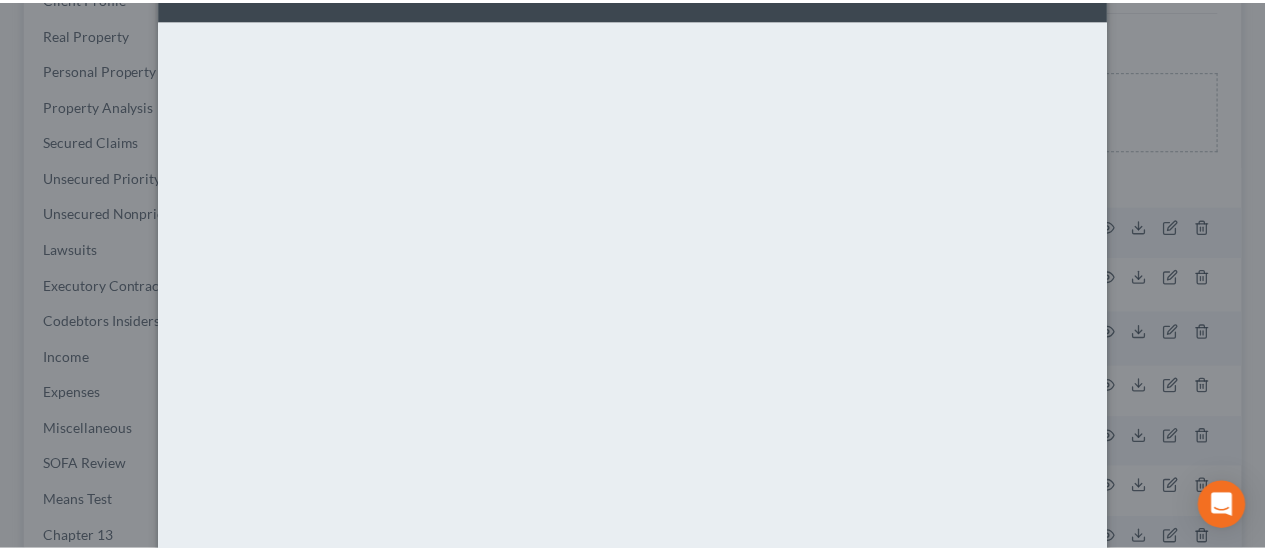 scroll, scrollTop: 0, scrollLeft: 0, axis: both 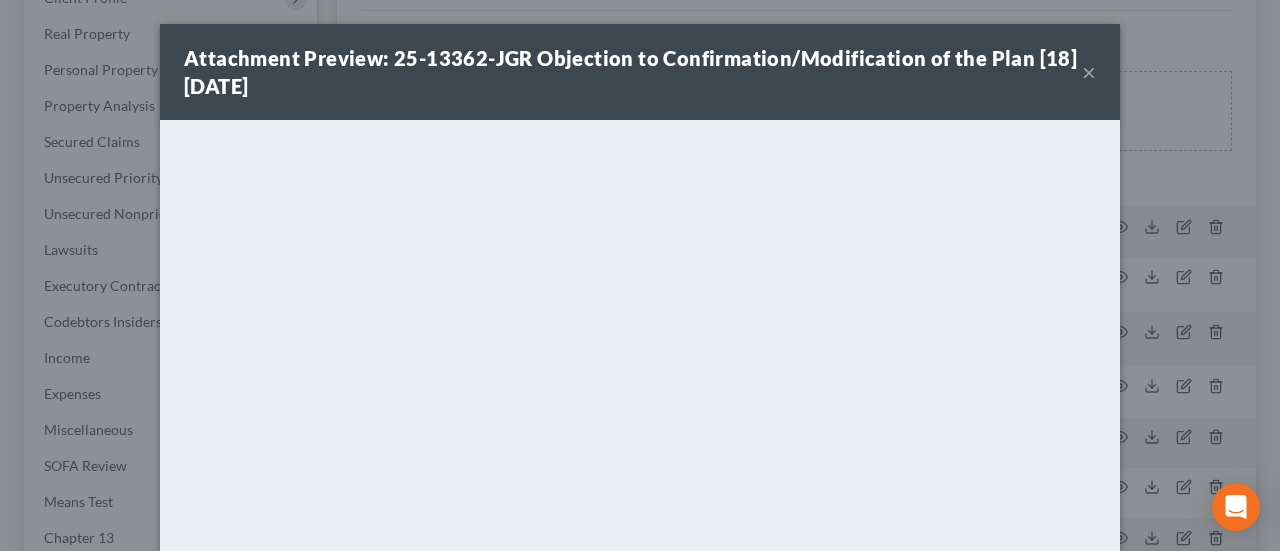click on "×" at bounding box center (1089, 72) 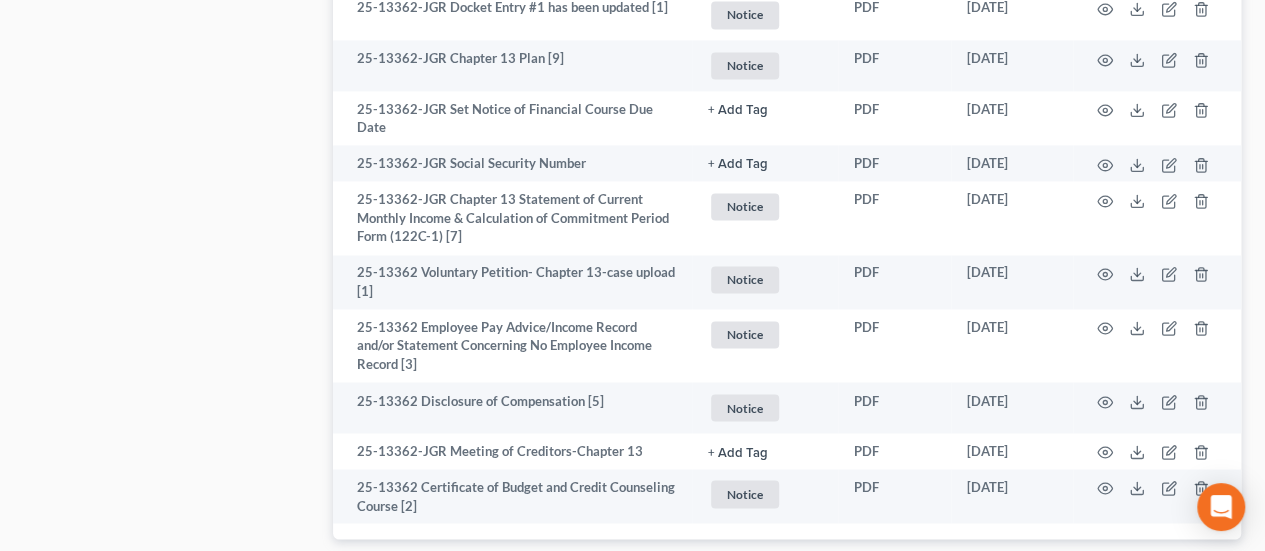 scroll, scrollTop: 1602, scrollLeft: 0, axis: vertical 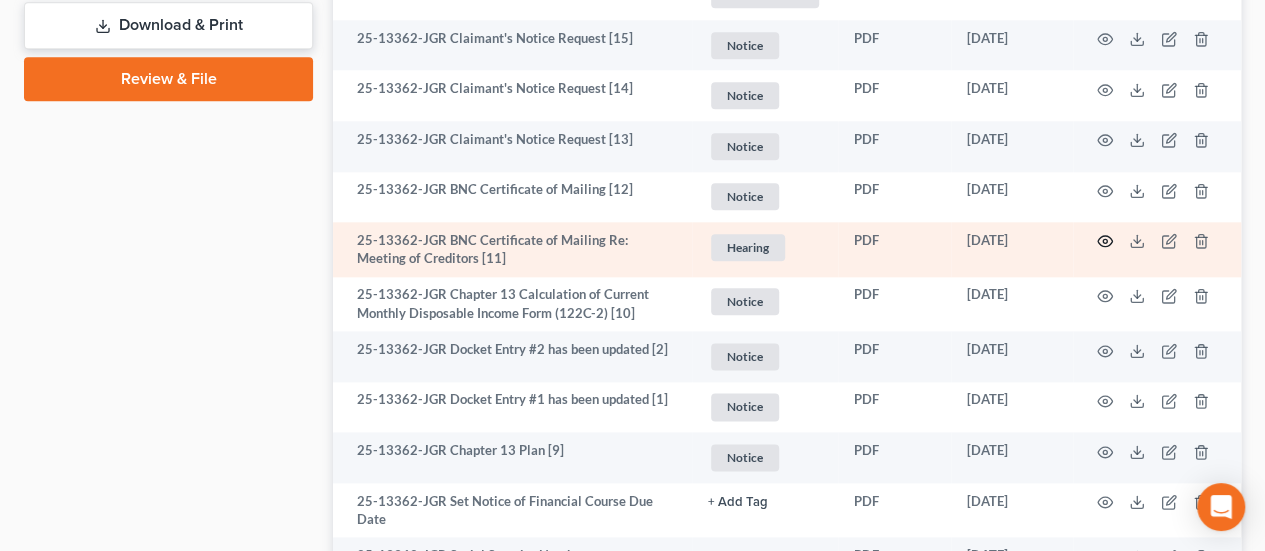 click 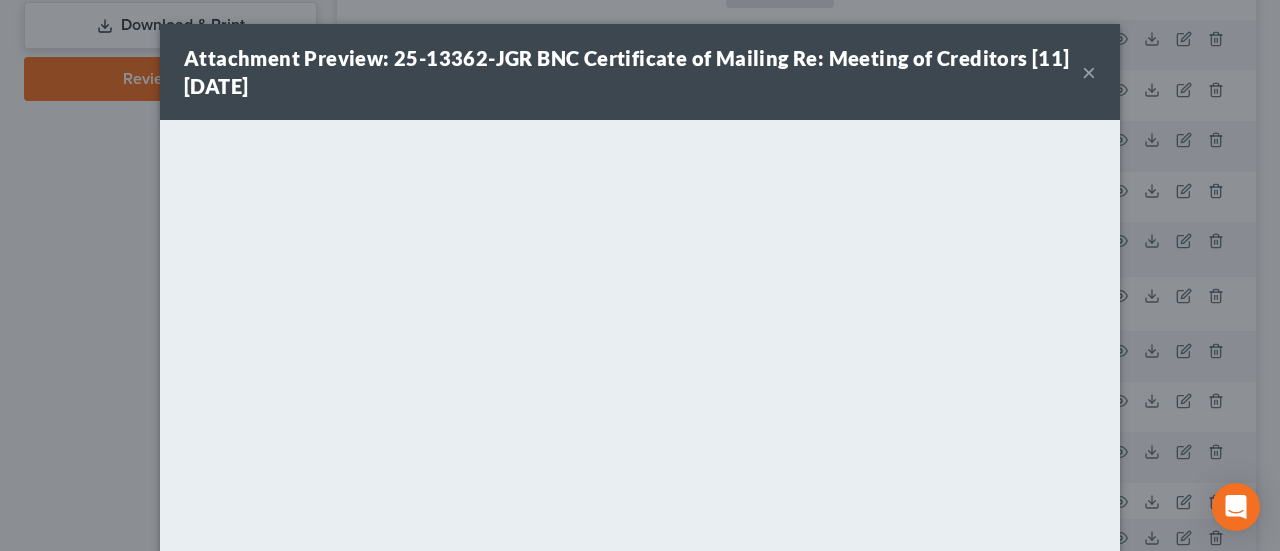 click on "×" at bounding box center (1089, 72) 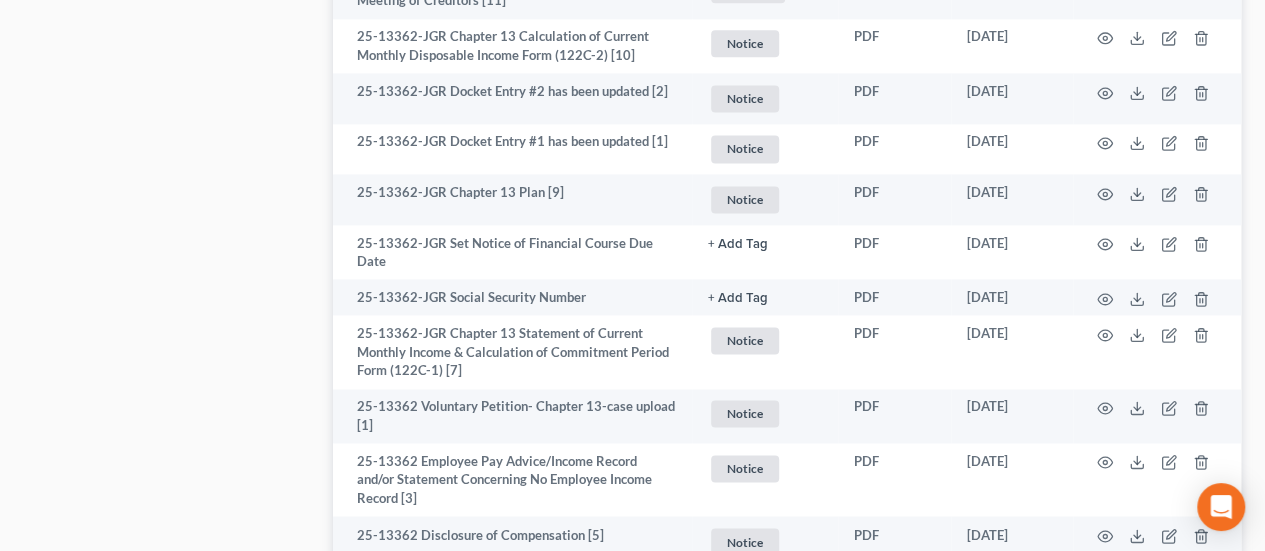 scroll, scrollTop: 1376, scrollLeft: 0, axis: vertical 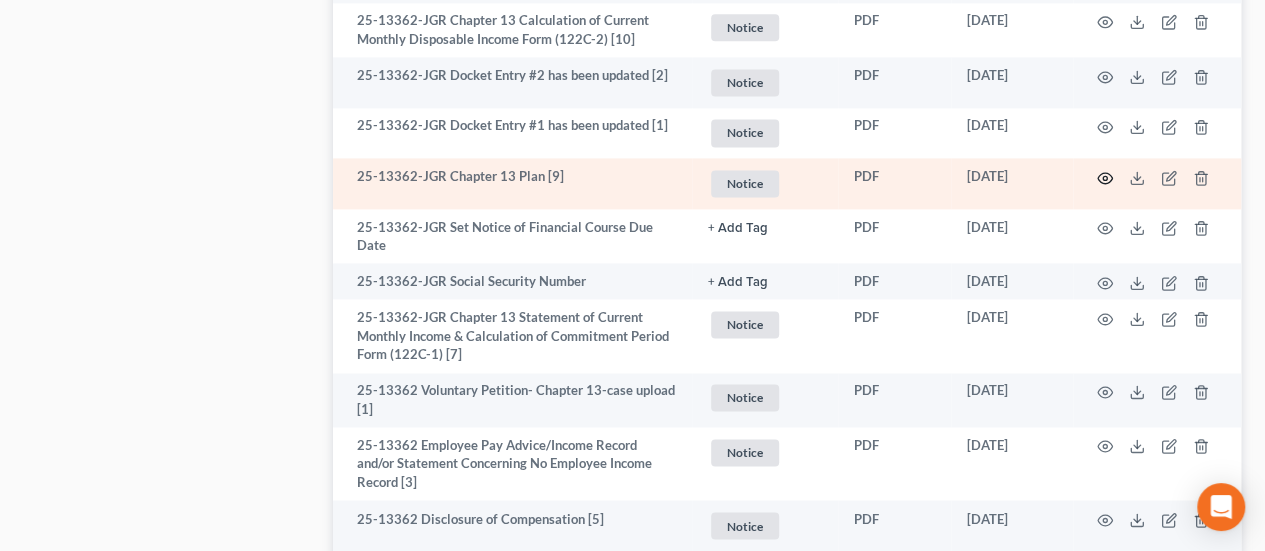 click 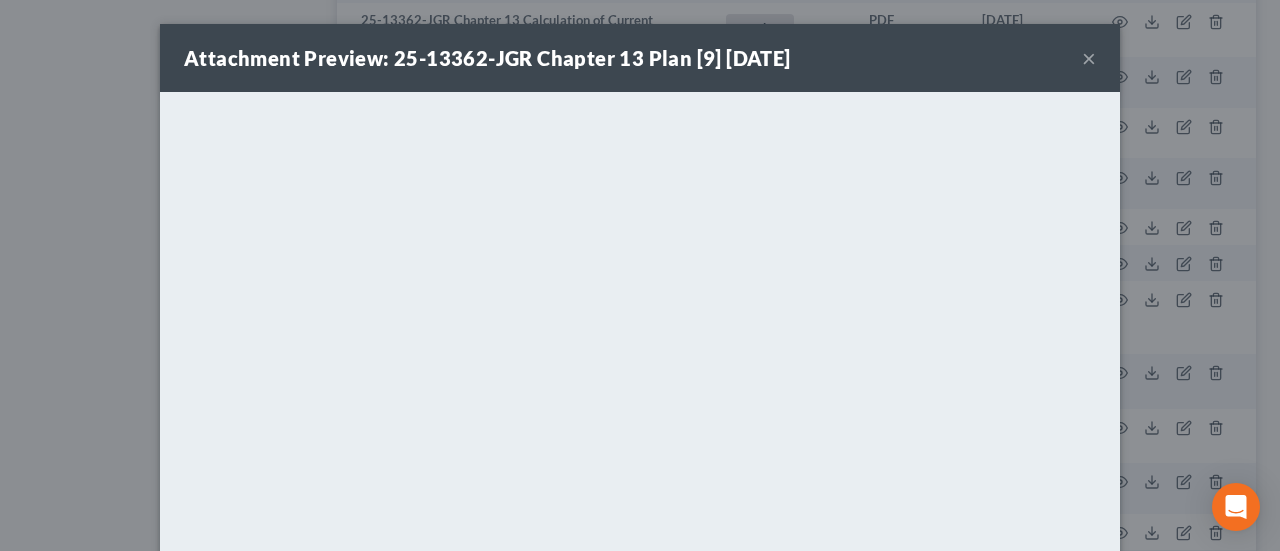 click on "×" at bounding box center (1089, 58) 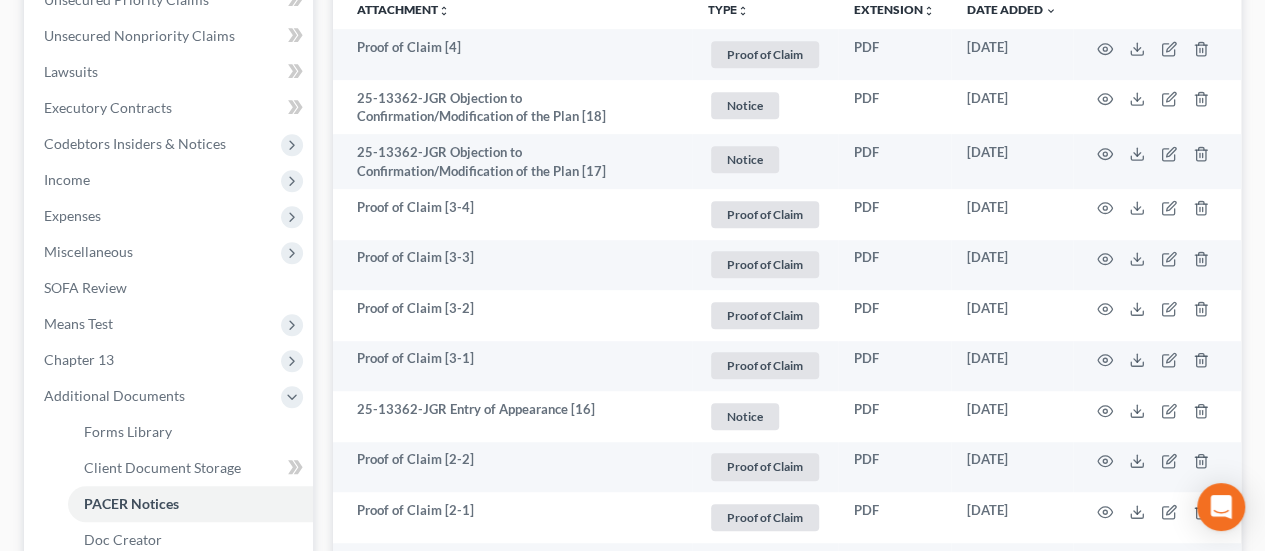 scroll, scrollTop: 447, scrollLeft: 0, axis: vertical 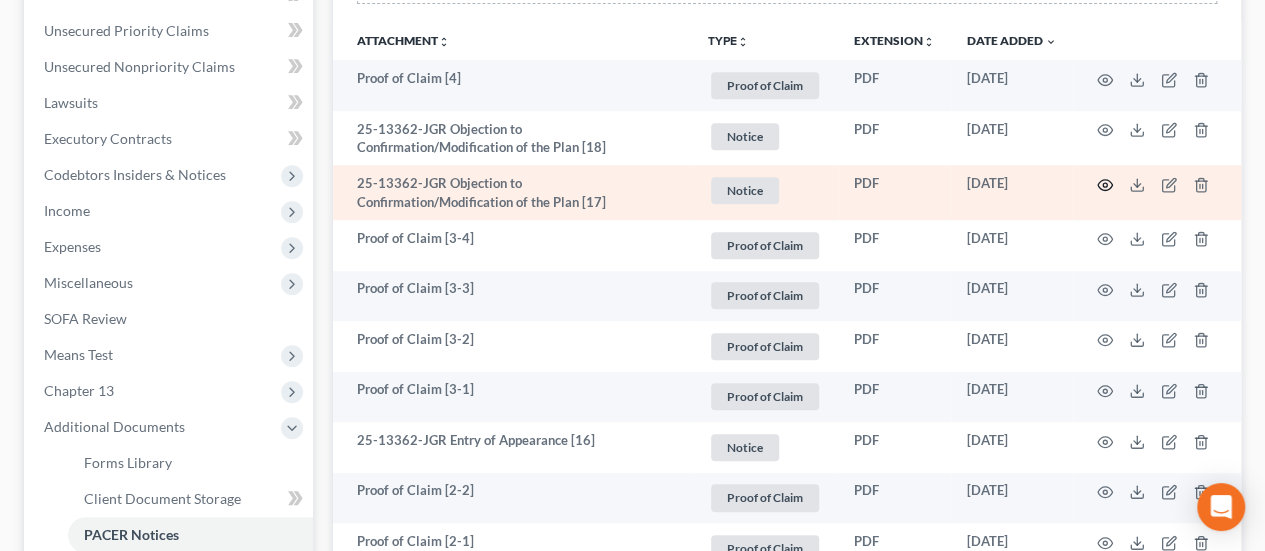 click 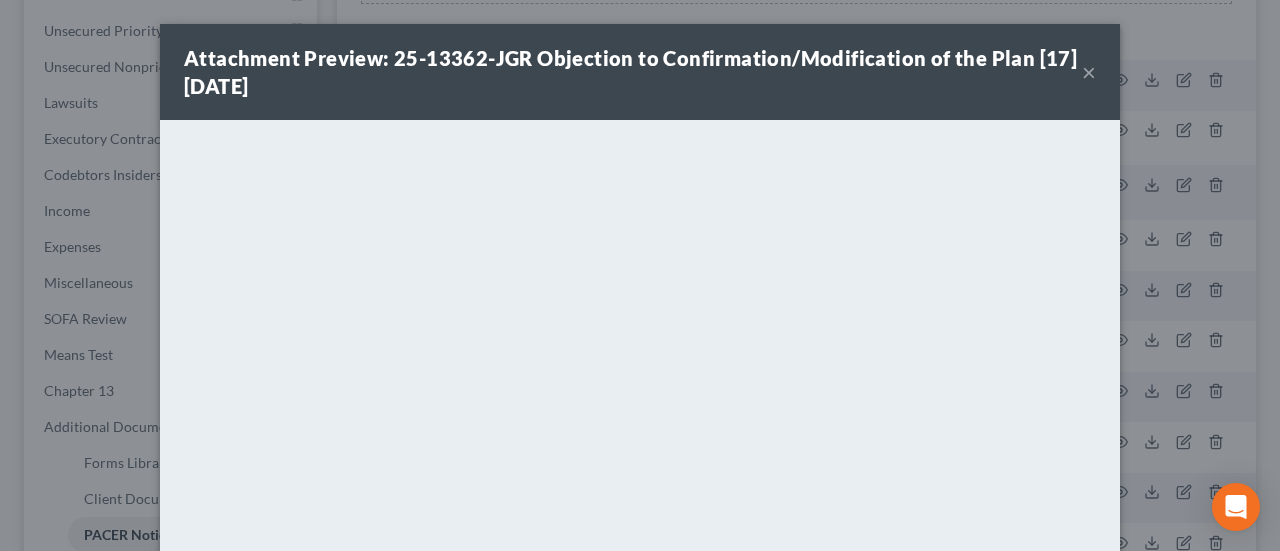 click on "×" at bounding box center (1089, 72) 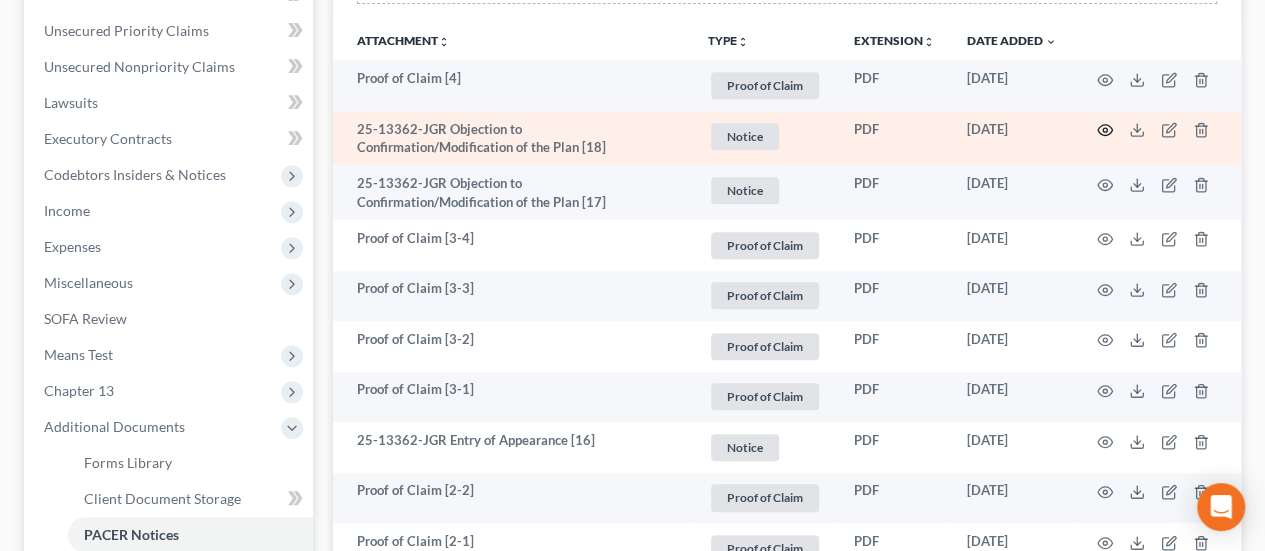 click 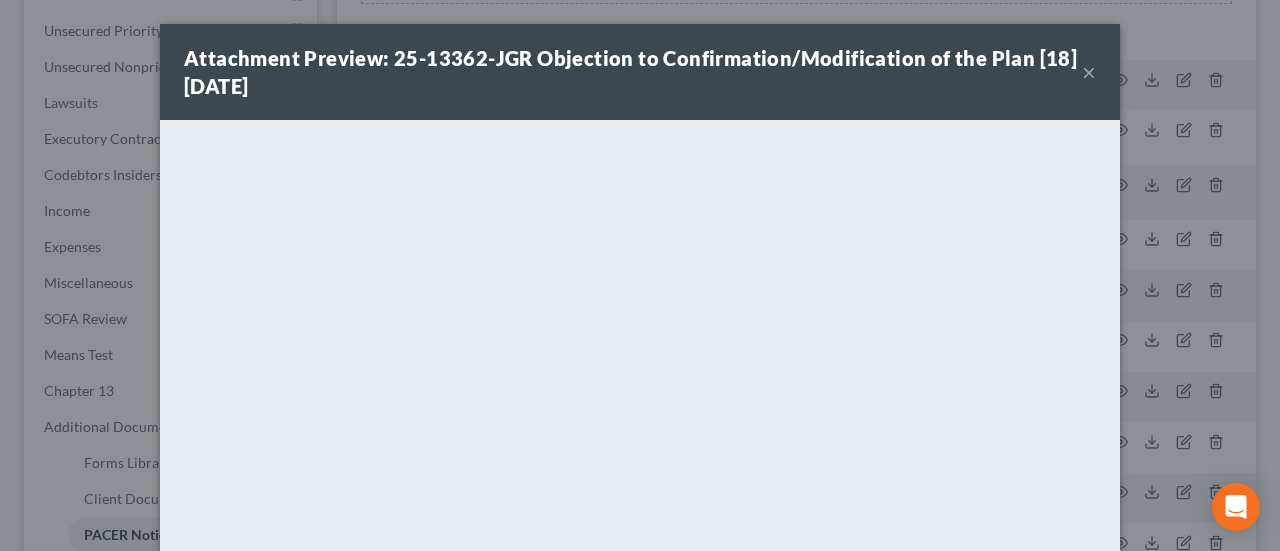 click on "×" at bounding box center [1089, 72] 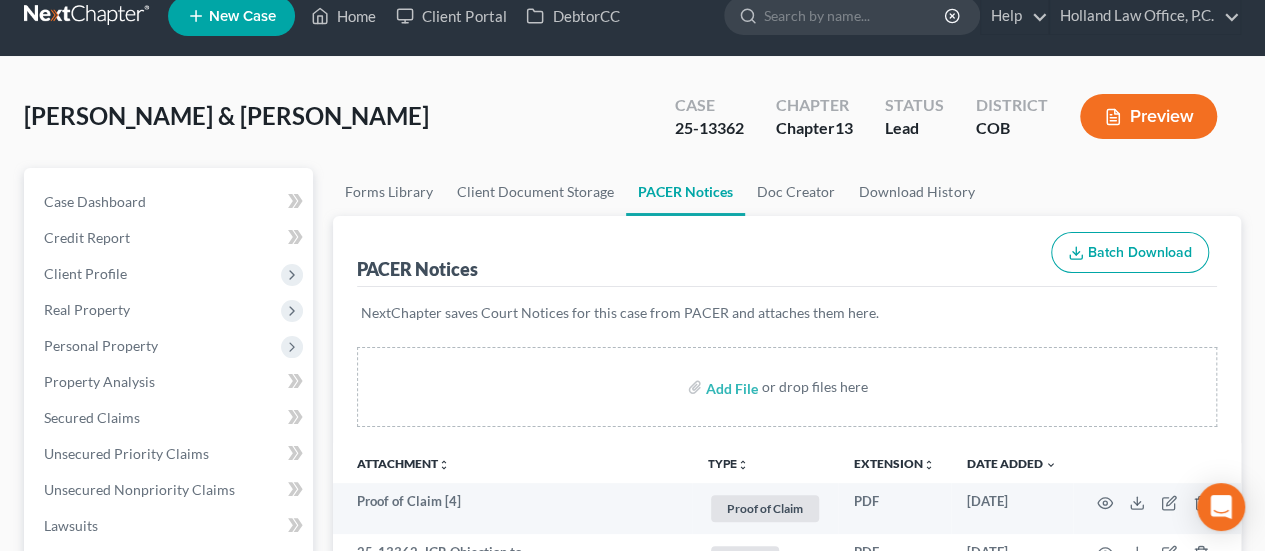 scroll, scrollTop: 0, scrollLeft: 0, axis: both 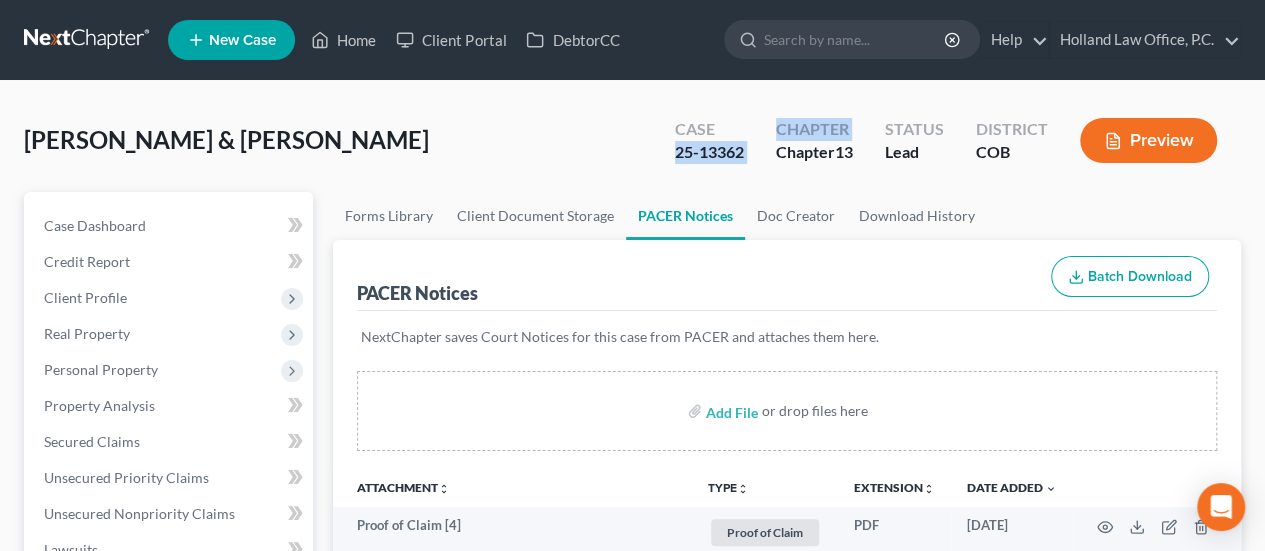 drag, startPoint x: 676, startPoint y: 151, endPoint x: 759, endPoint y: 148, distance: 83.0542 